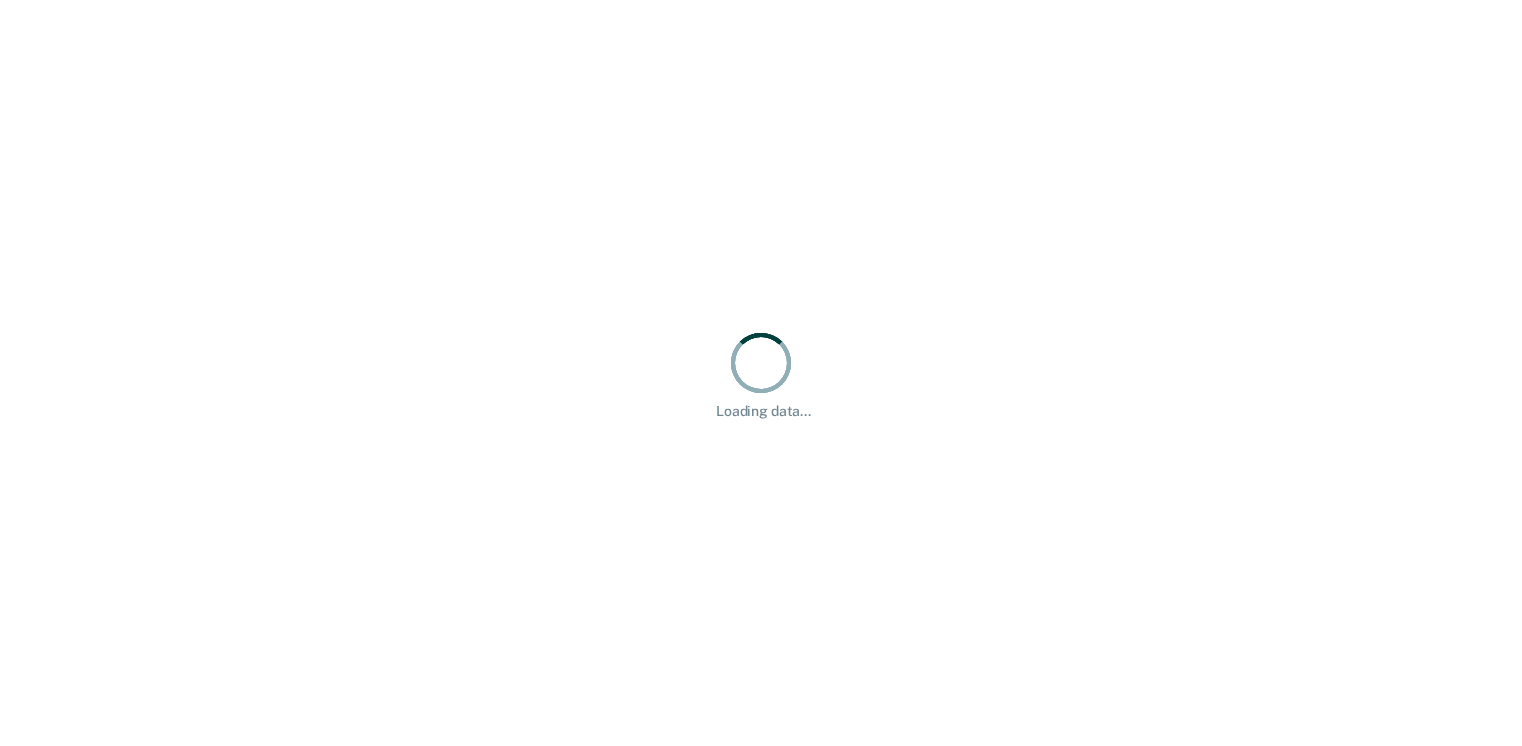 scroll, scrollTop: 0, scrollLeft: 0, axis: both 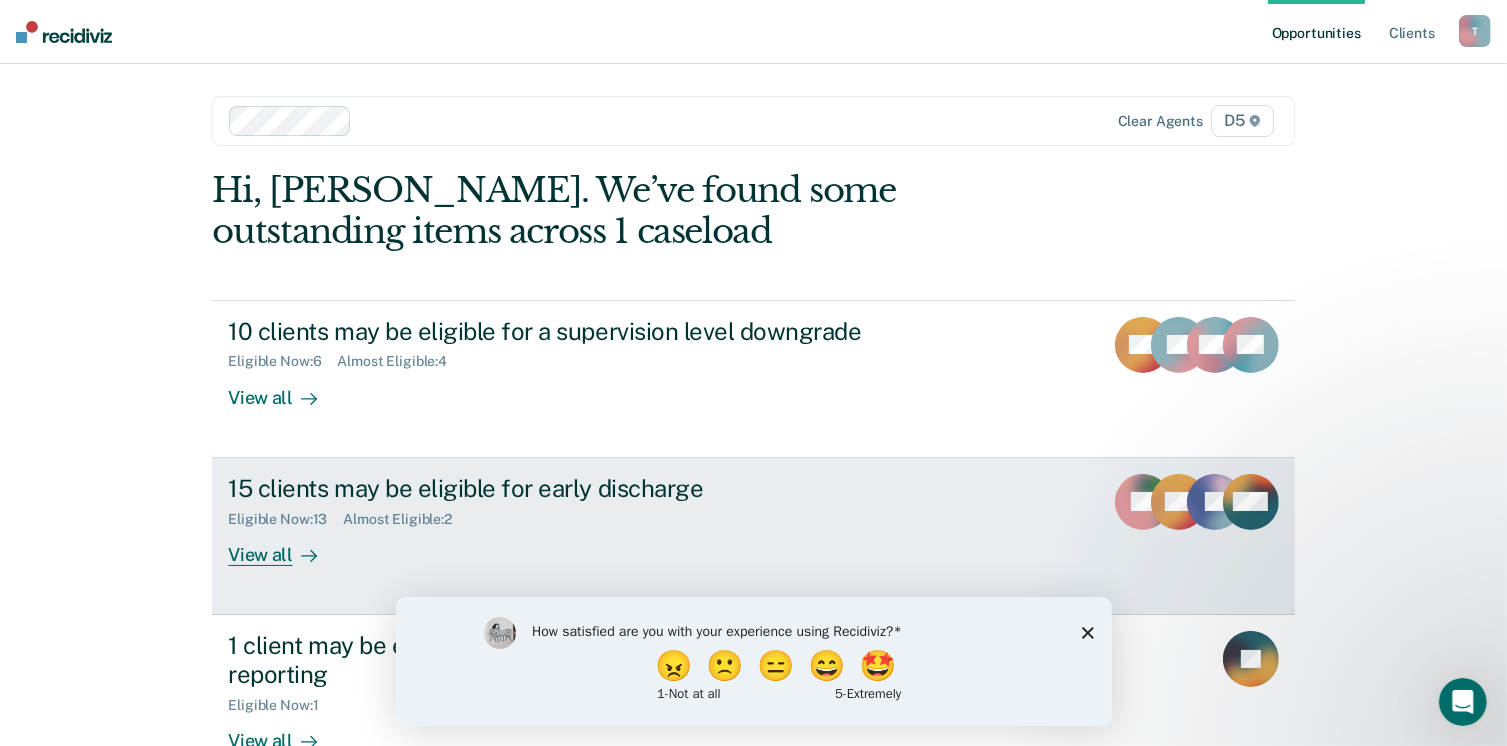 click on "View all" at bounding box center (284, 546) 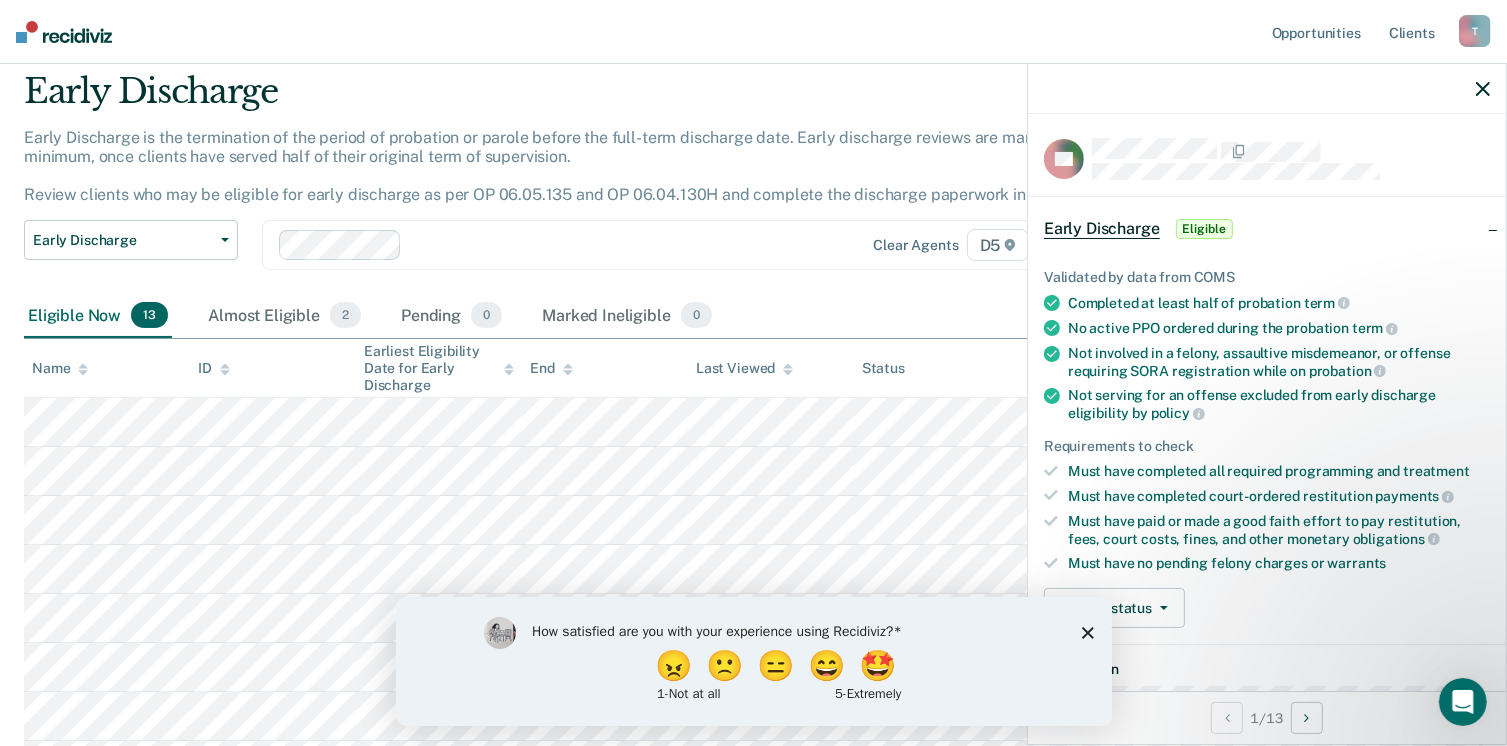 scroll, scrollTop: 100, scrollLeft: 0, axis: vertical 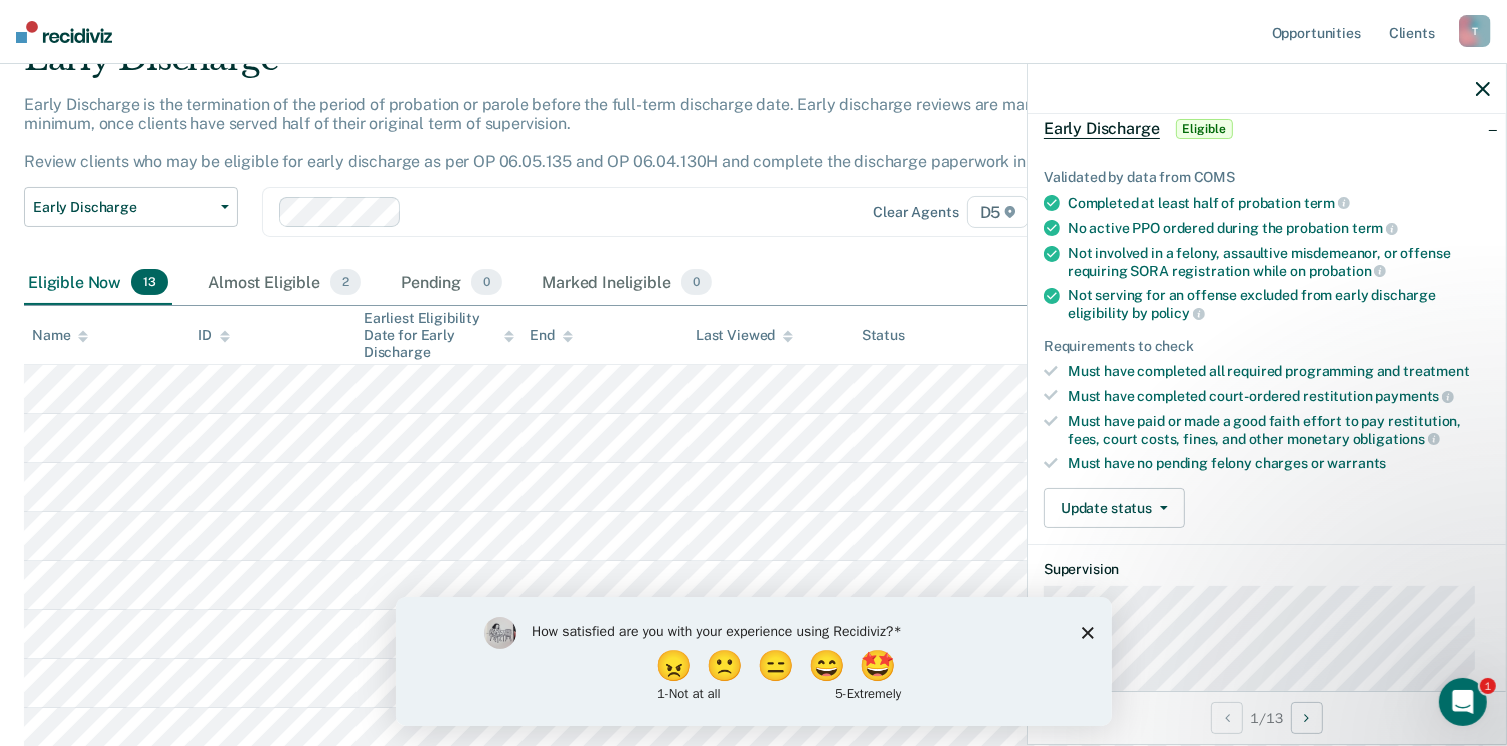 click 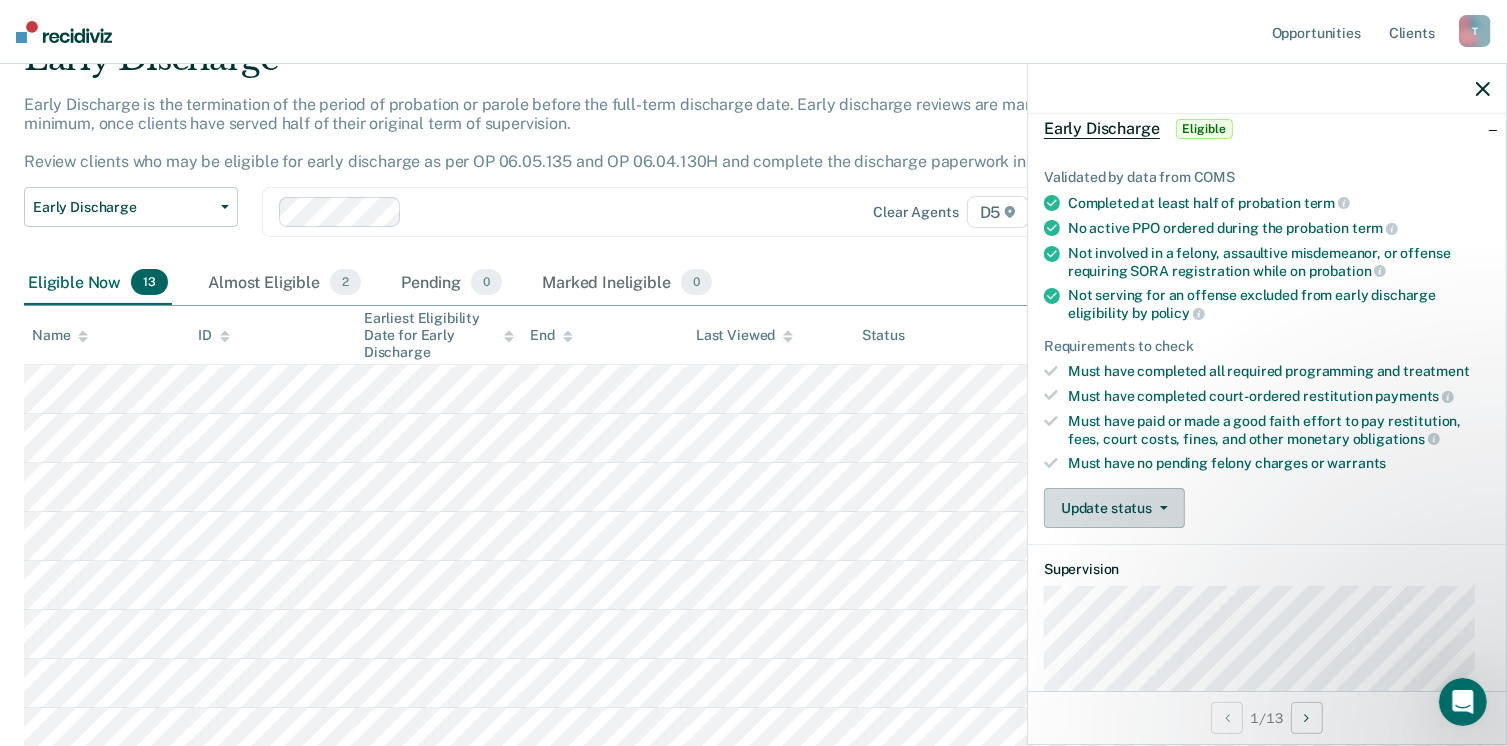 click on "Update status" at bounding box center [1114, 508] 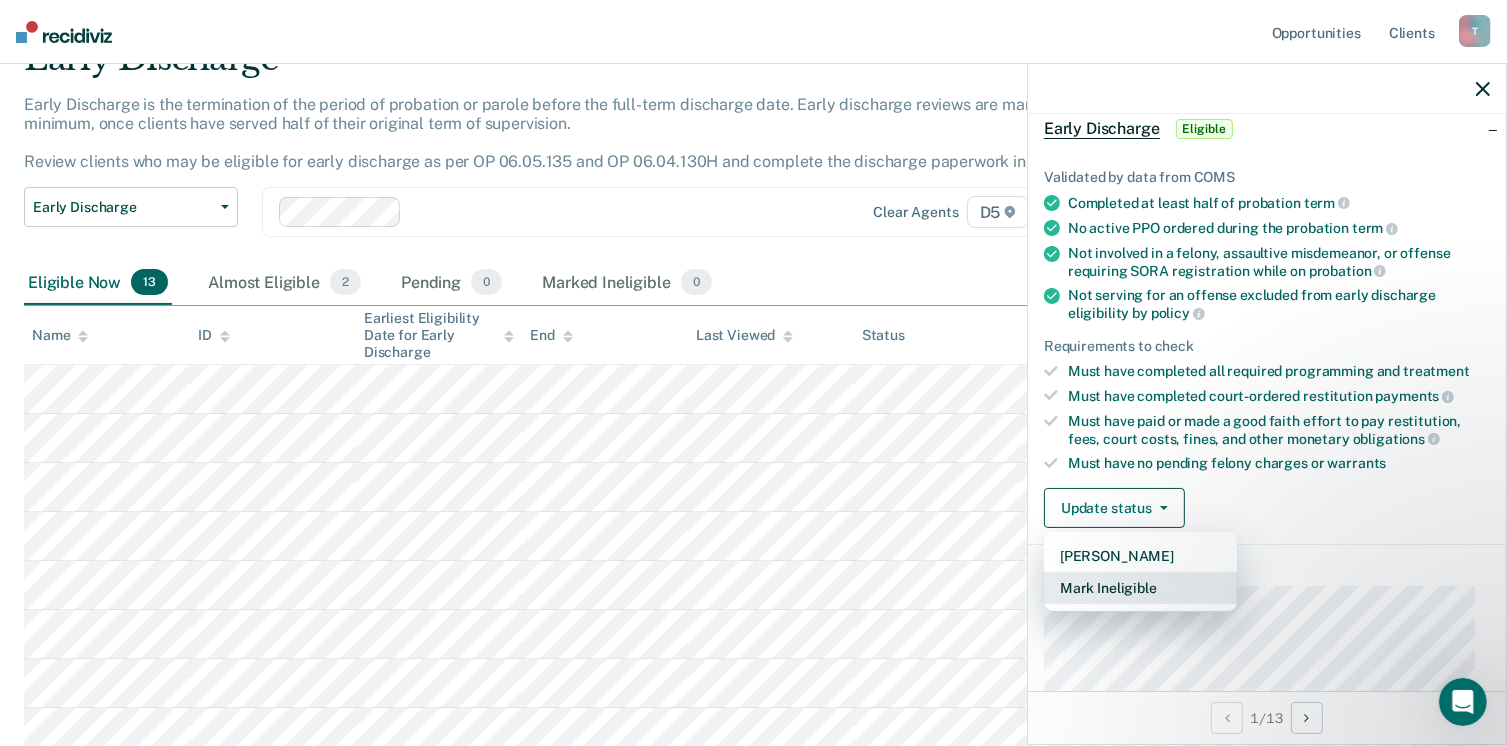 click on "Mark Ineligible" at bounding box center (1140, 588) 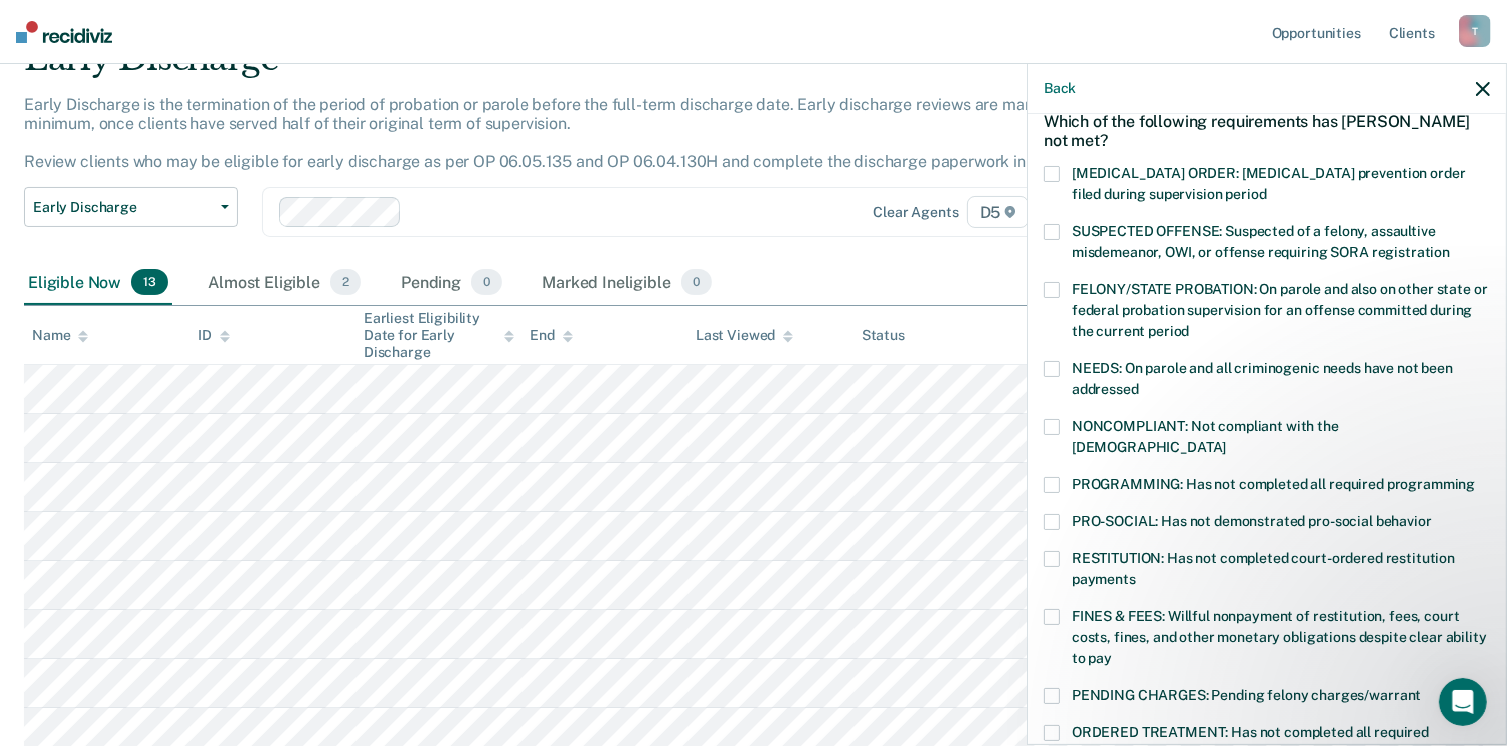 click at bounding box center (1052, 232) 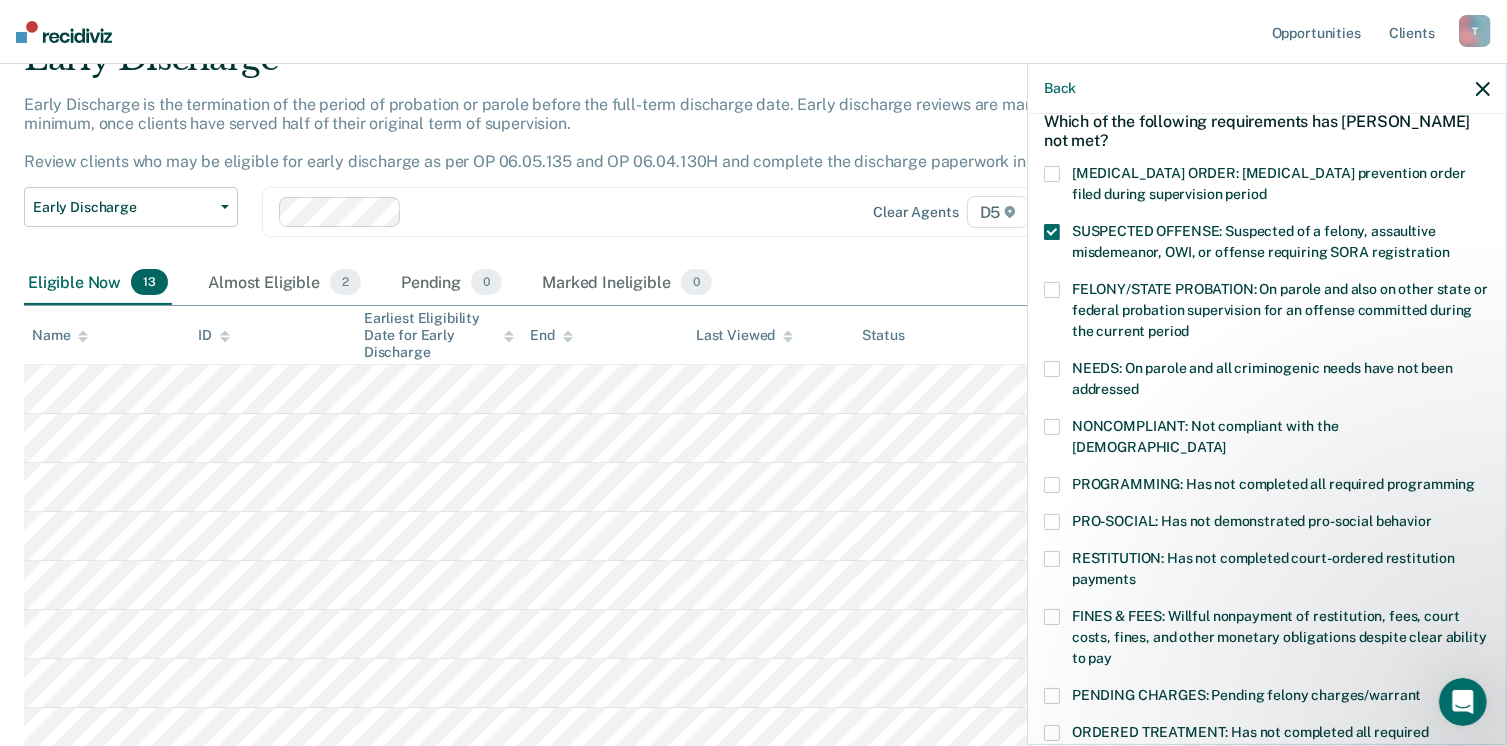 click at bounding box center [1052, 559] 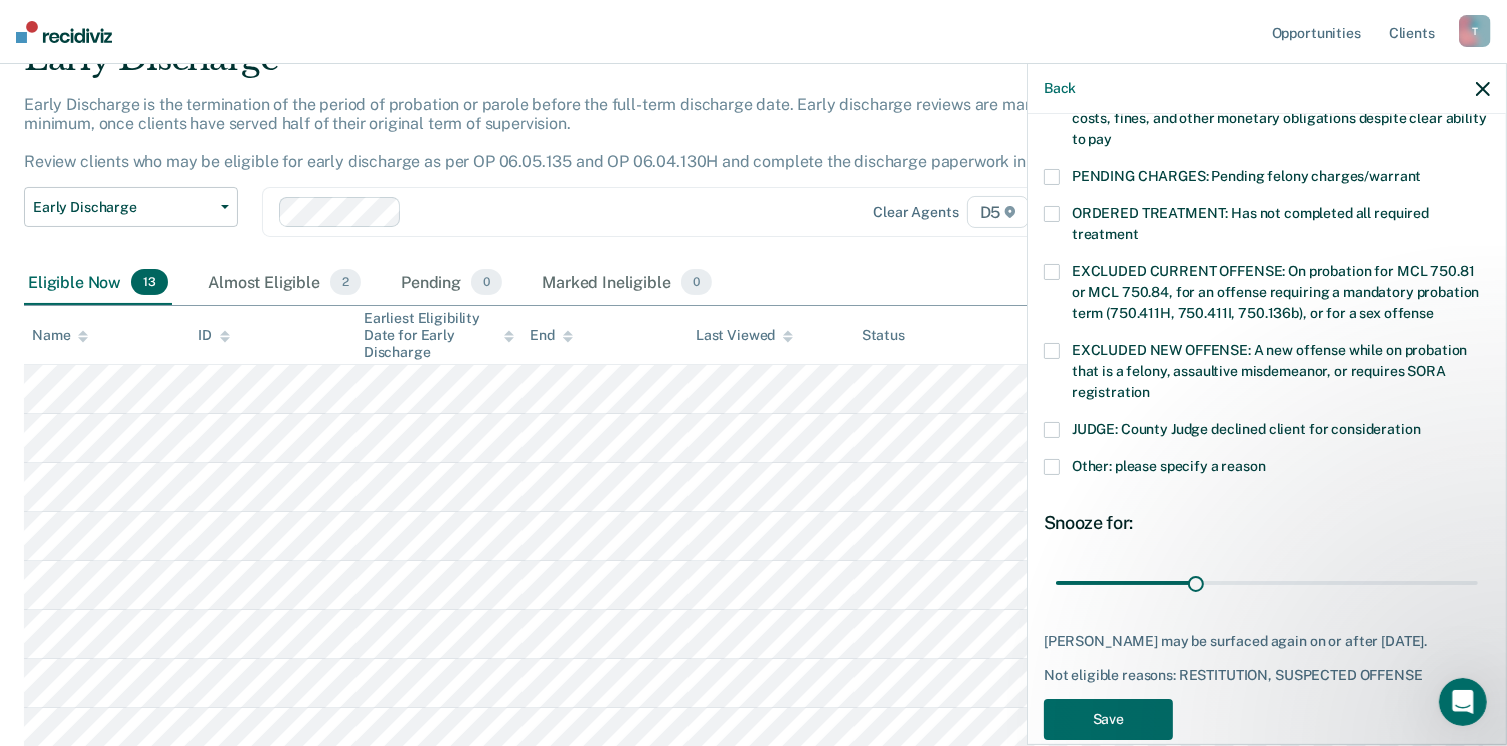 scroll, scrollTop: 630, scrollLeft: 0, axis: vertical 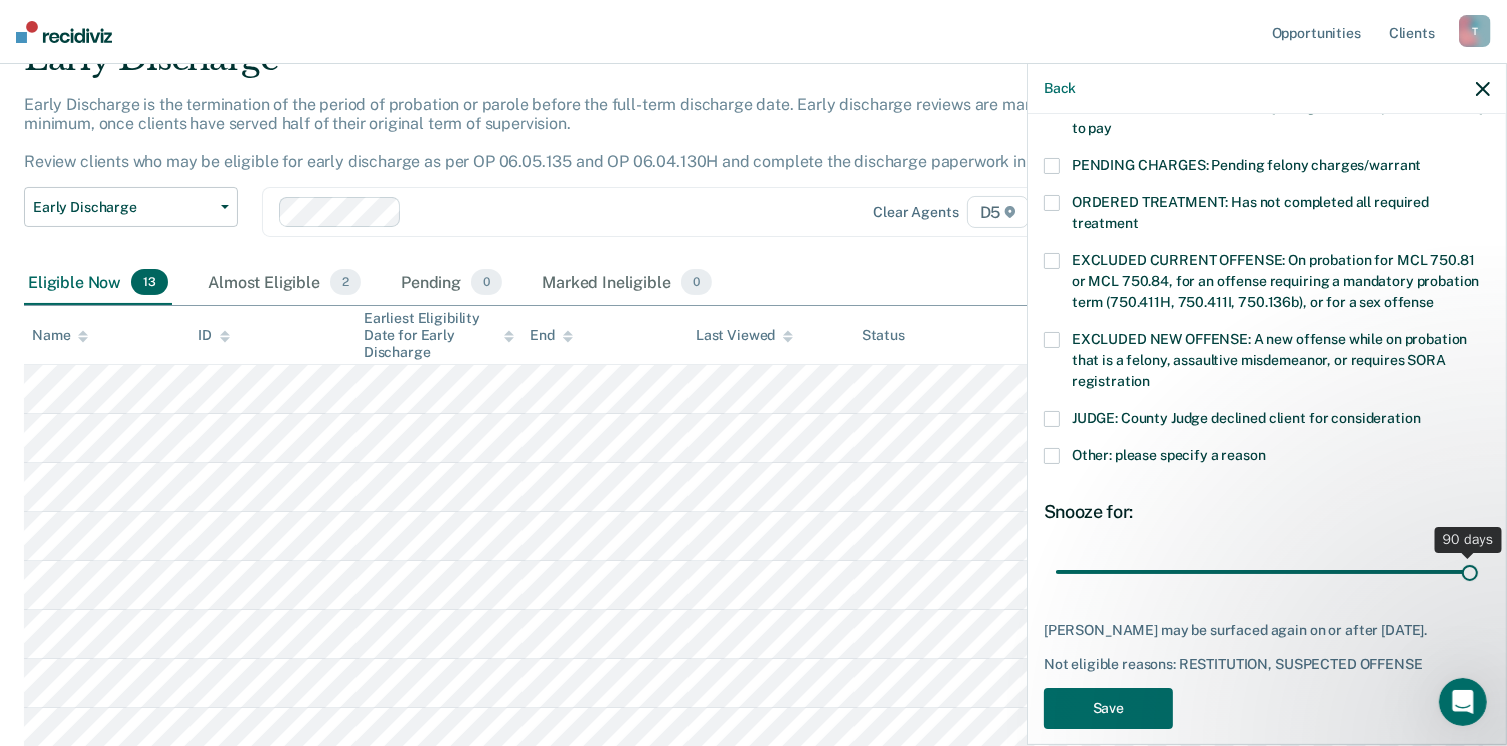 drag, startPoint x: 1184, startPoint y: 551, endPoint x: 1477, endPoint y: 620, distance: 301.01495 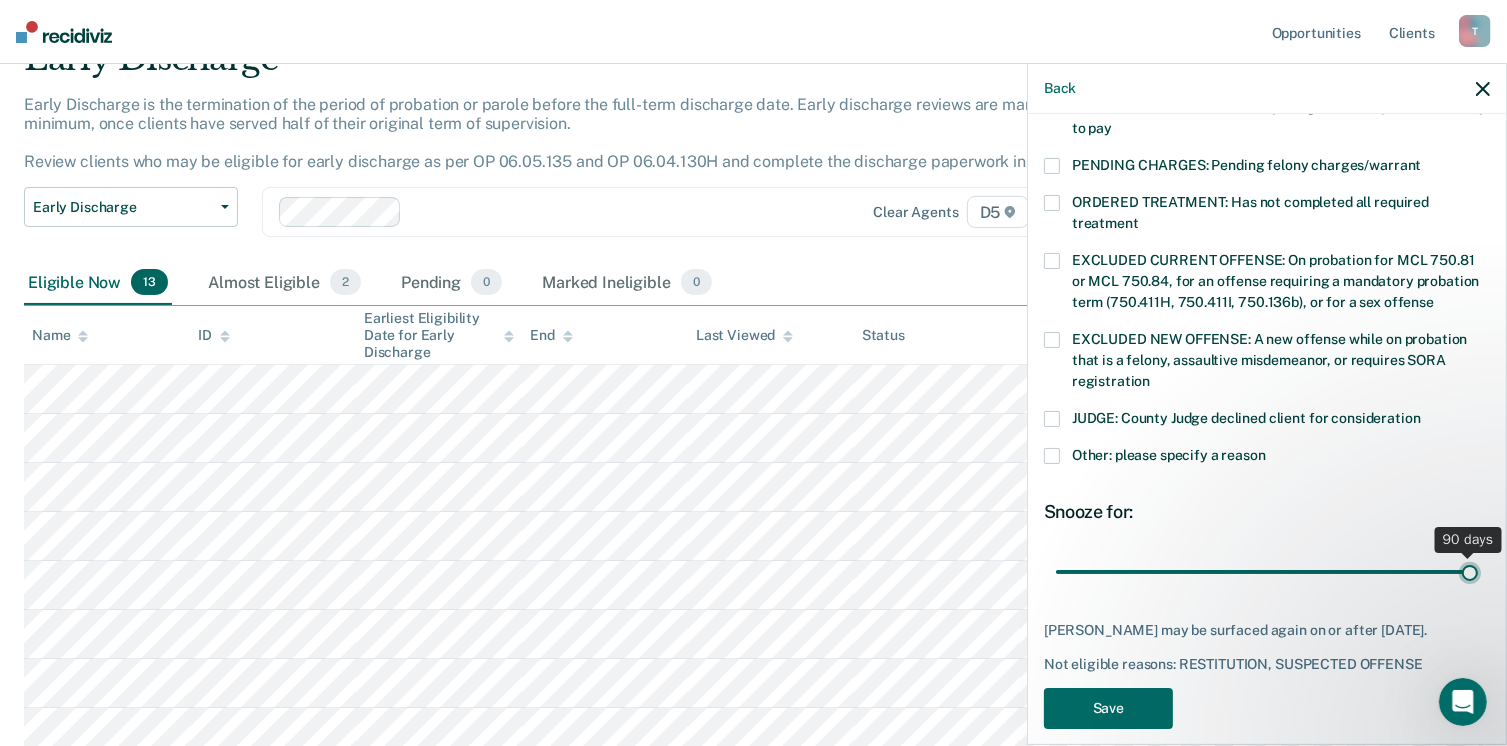 type on "90" 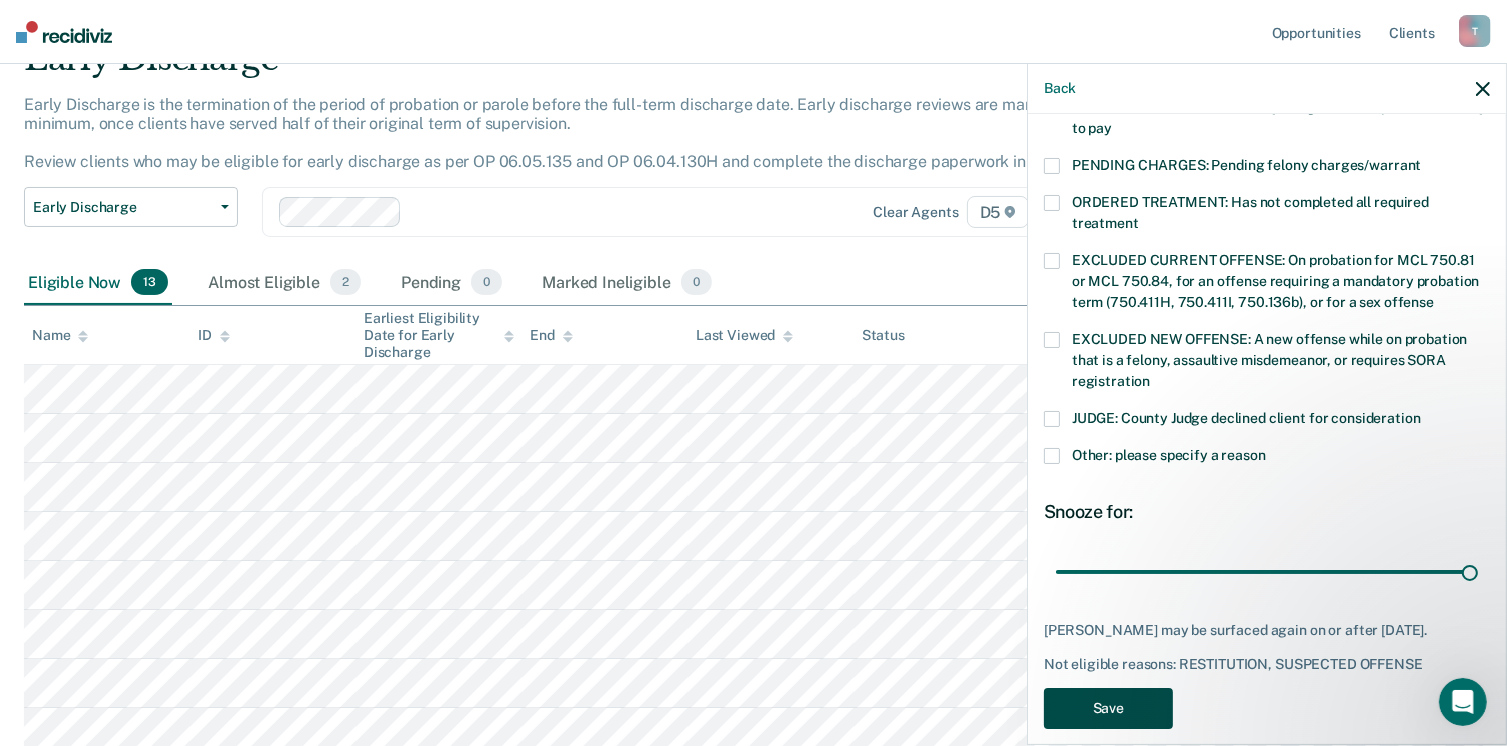 click on "Save" at bounding box center (1108, 708) 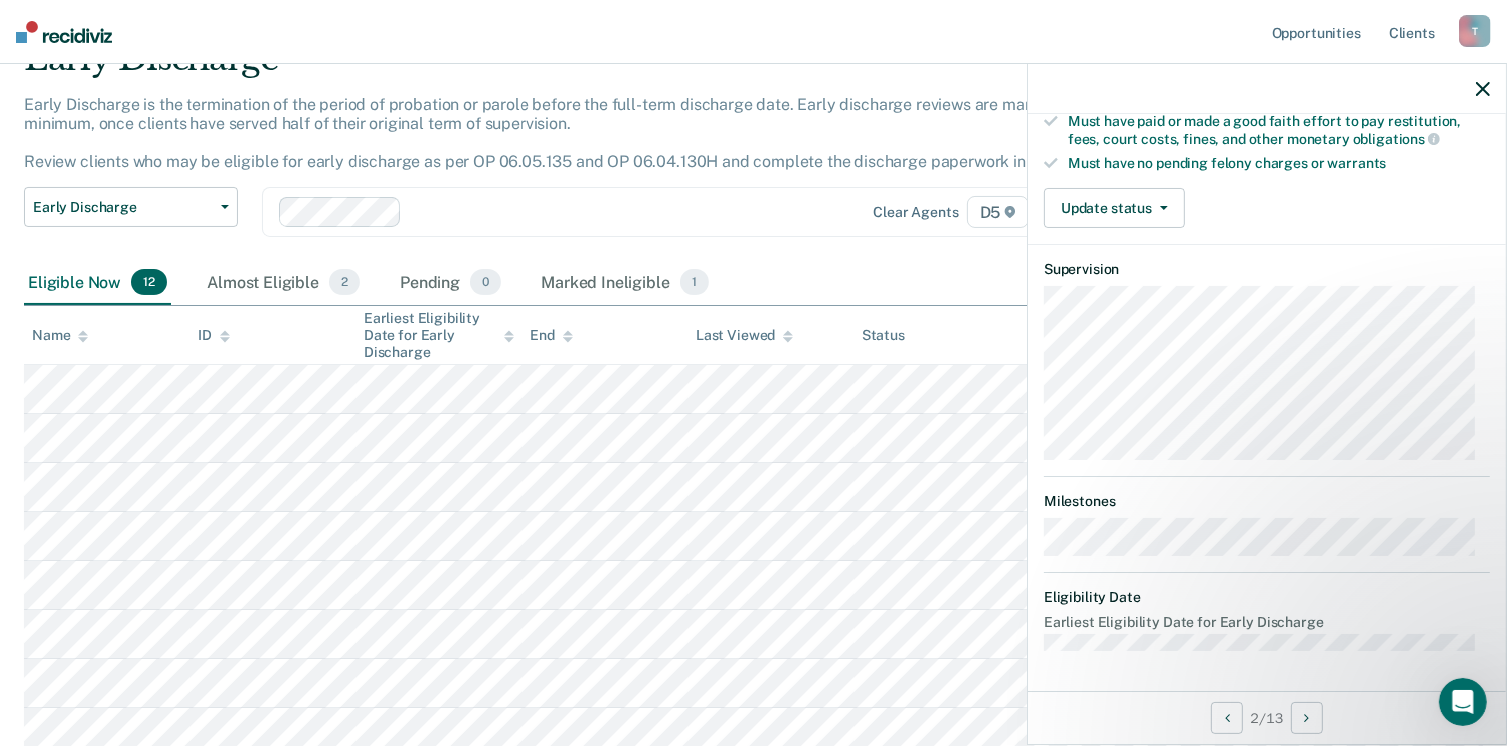 scroll, scrollTop: 371, scrollLeft: 0, axis: vertical 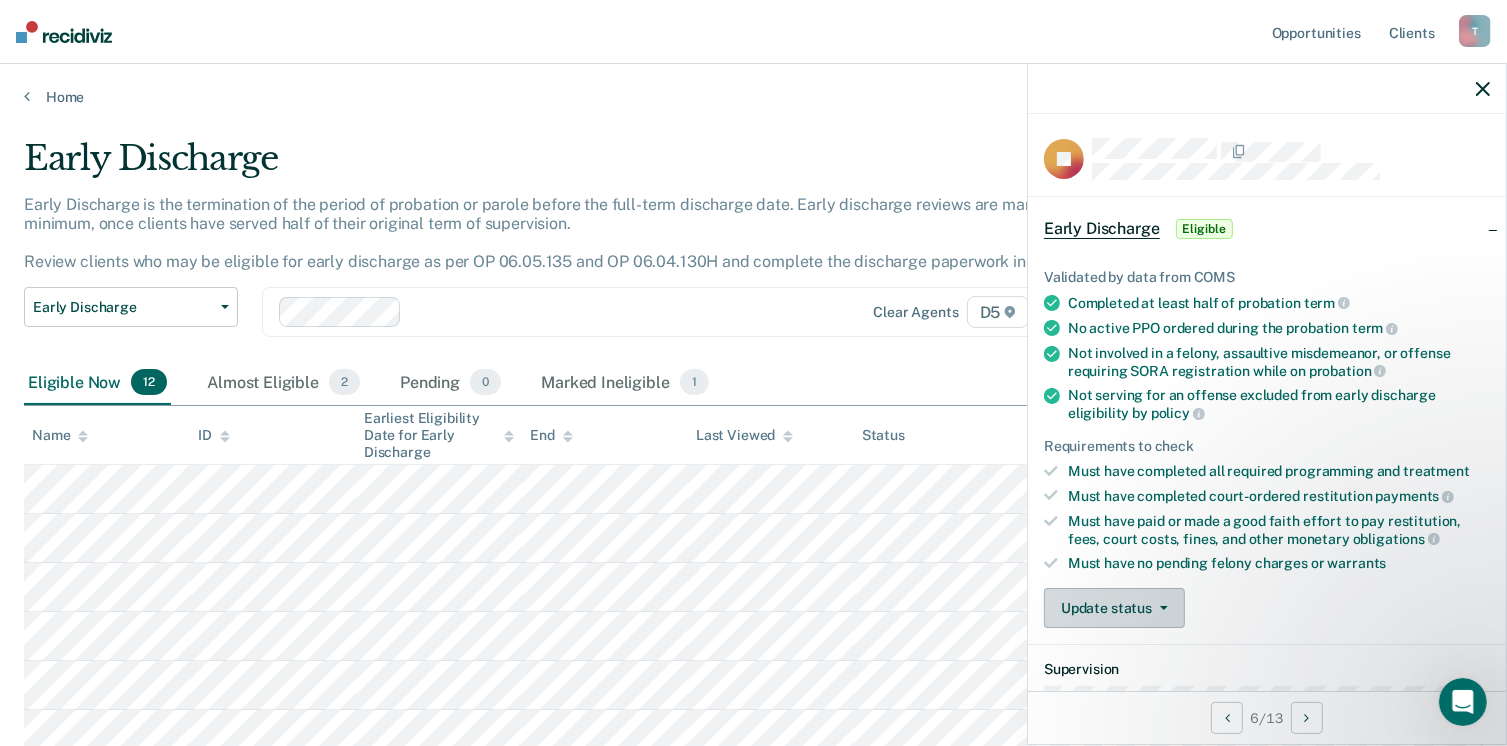 click on "Update status" at bounding box center (1114, 608) 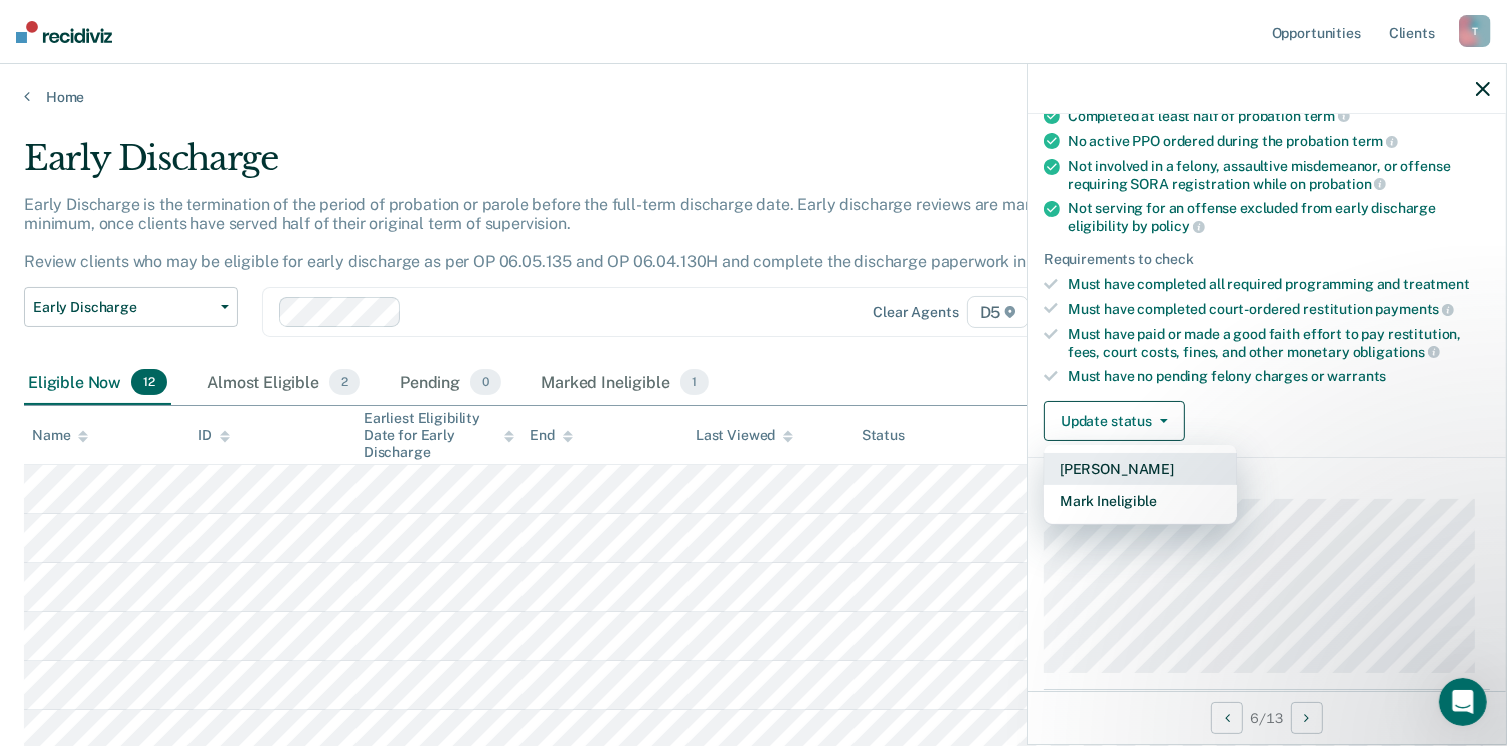 scroll, scrollTop: 200, scrollLeft: 0, axis: vertical 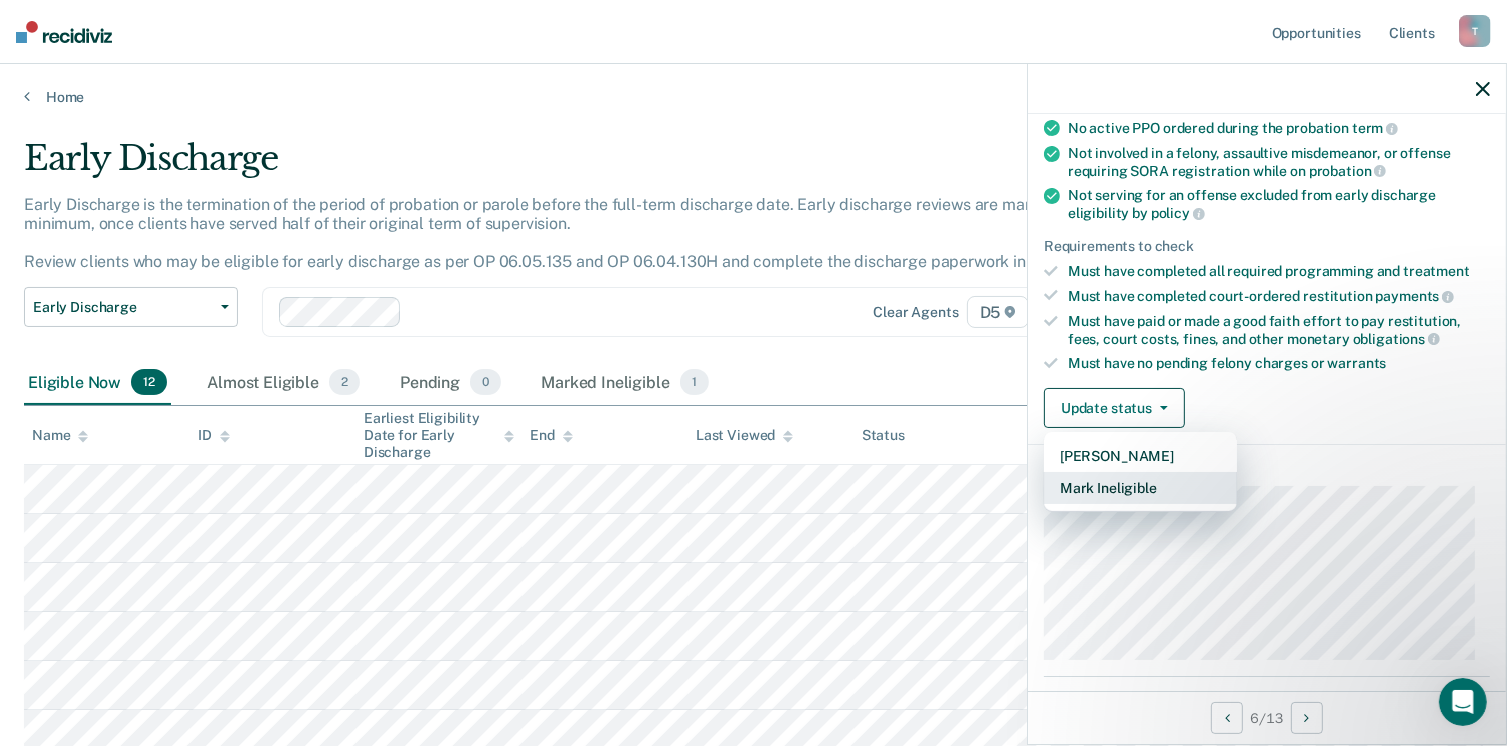 click on "Mark Ineligible" at bounding box center [1140, 488] 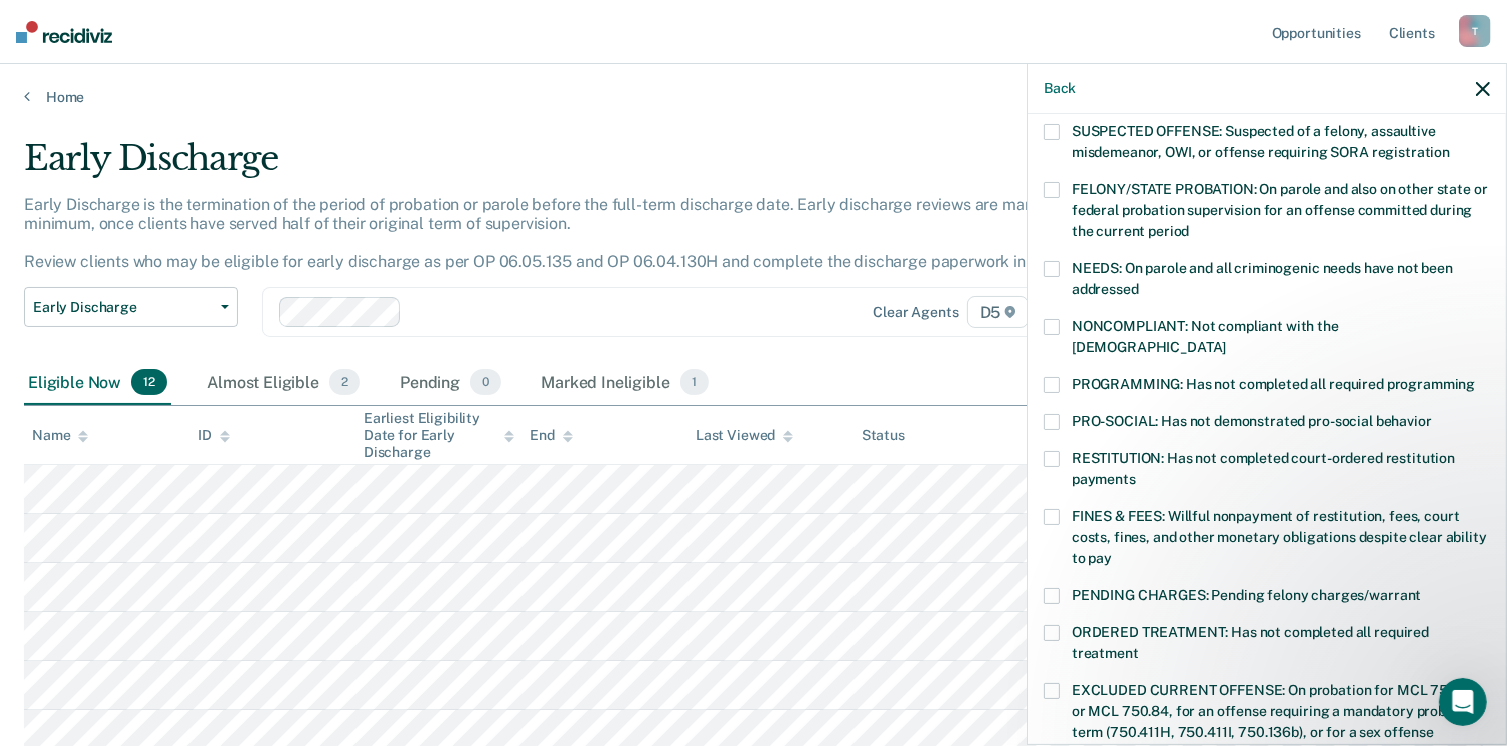 scroll, scrollTop: 0, scrollLeft: 0, axis: both 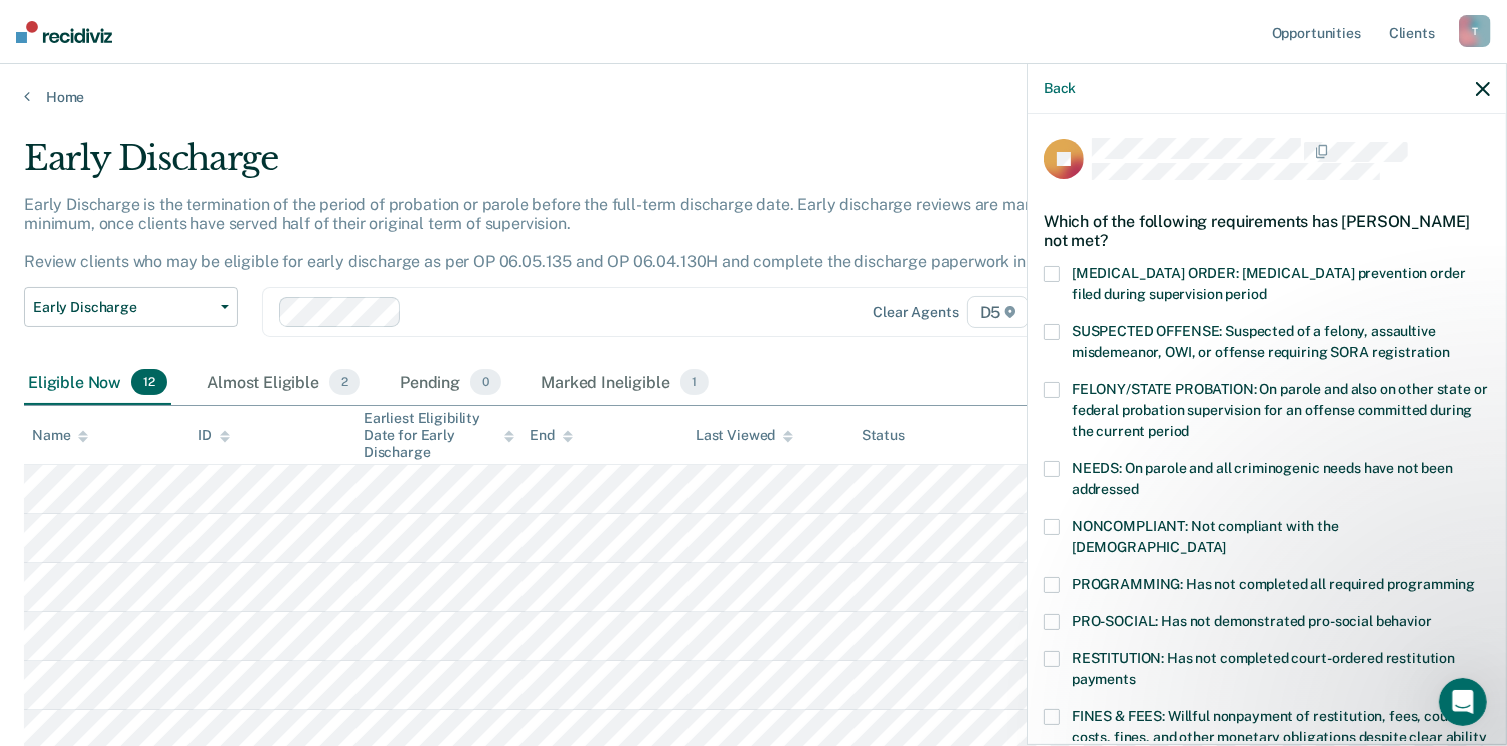 click at bounding box center [1052, 332] 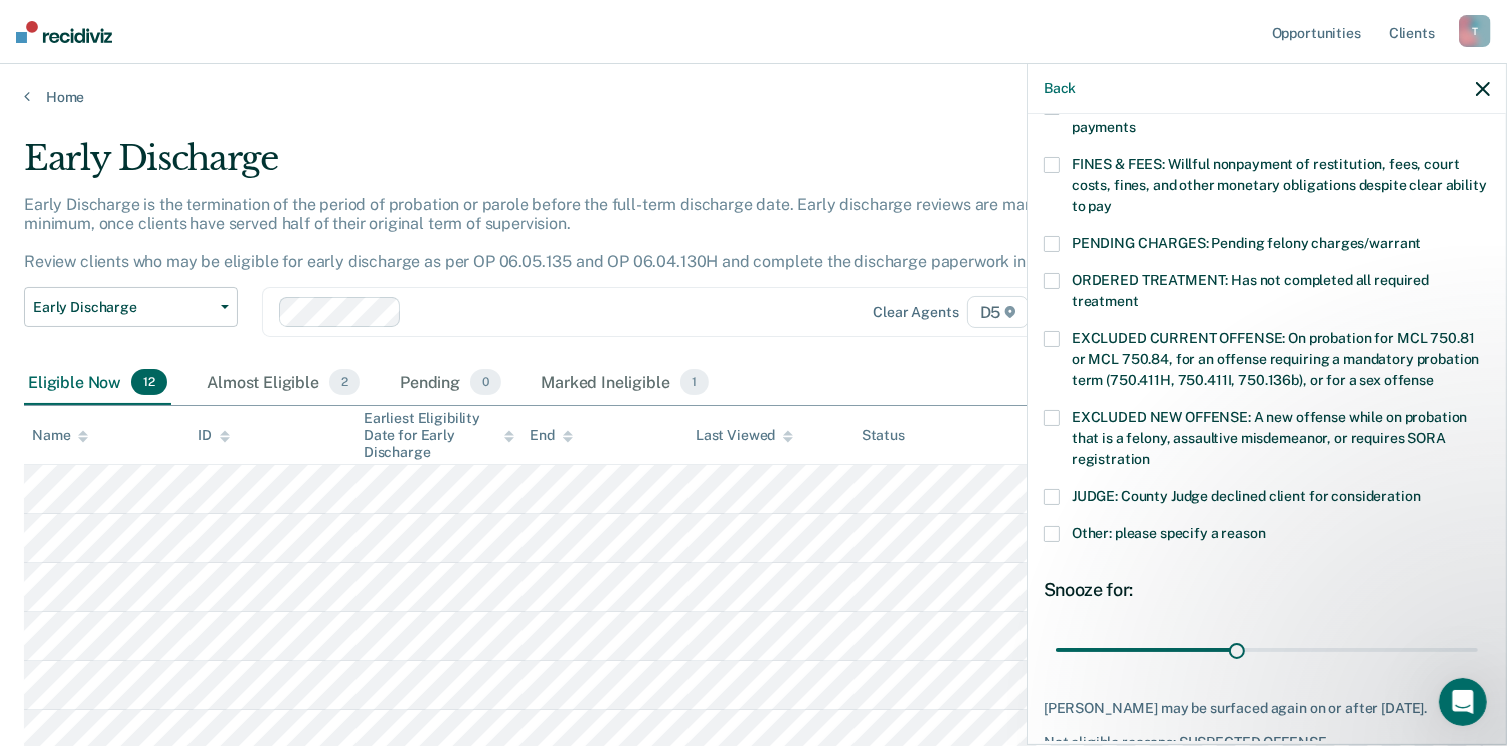 scroll, scrollTop: 647, scrollLeft: 0, axis: vertical 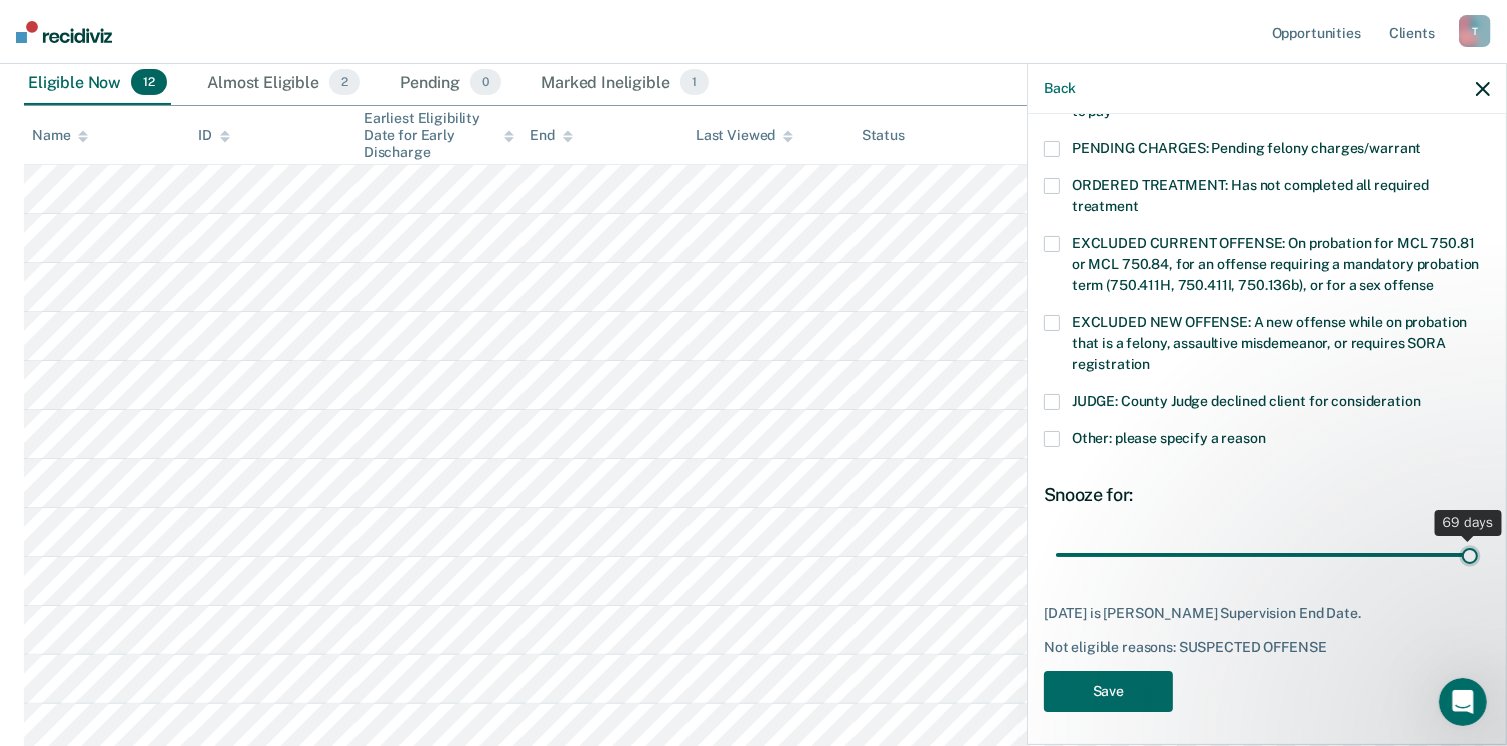 drag, startPoint x: 1229, startPoint y: 526, endPoint x: 1461, endPoint y: 566, distance: 235.42302 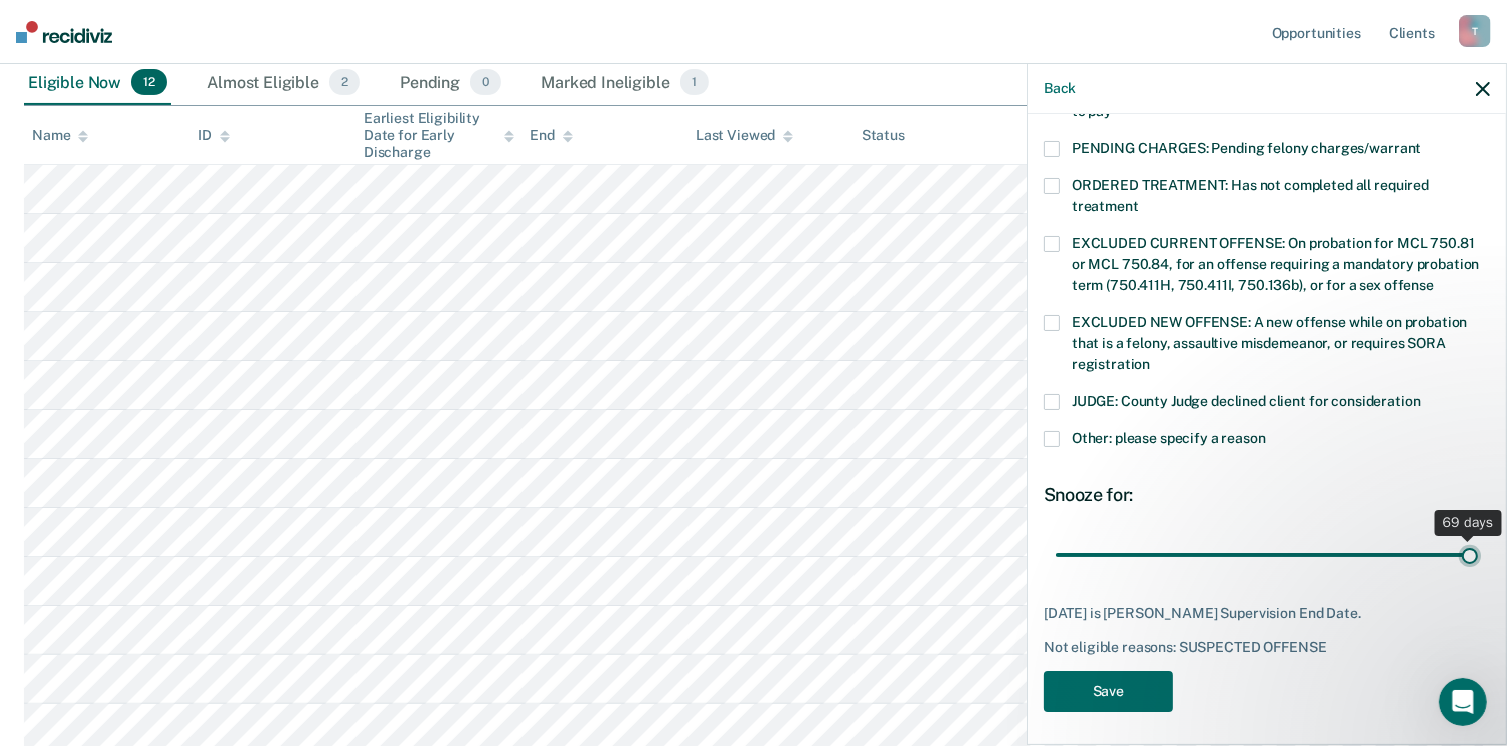 type on "69" 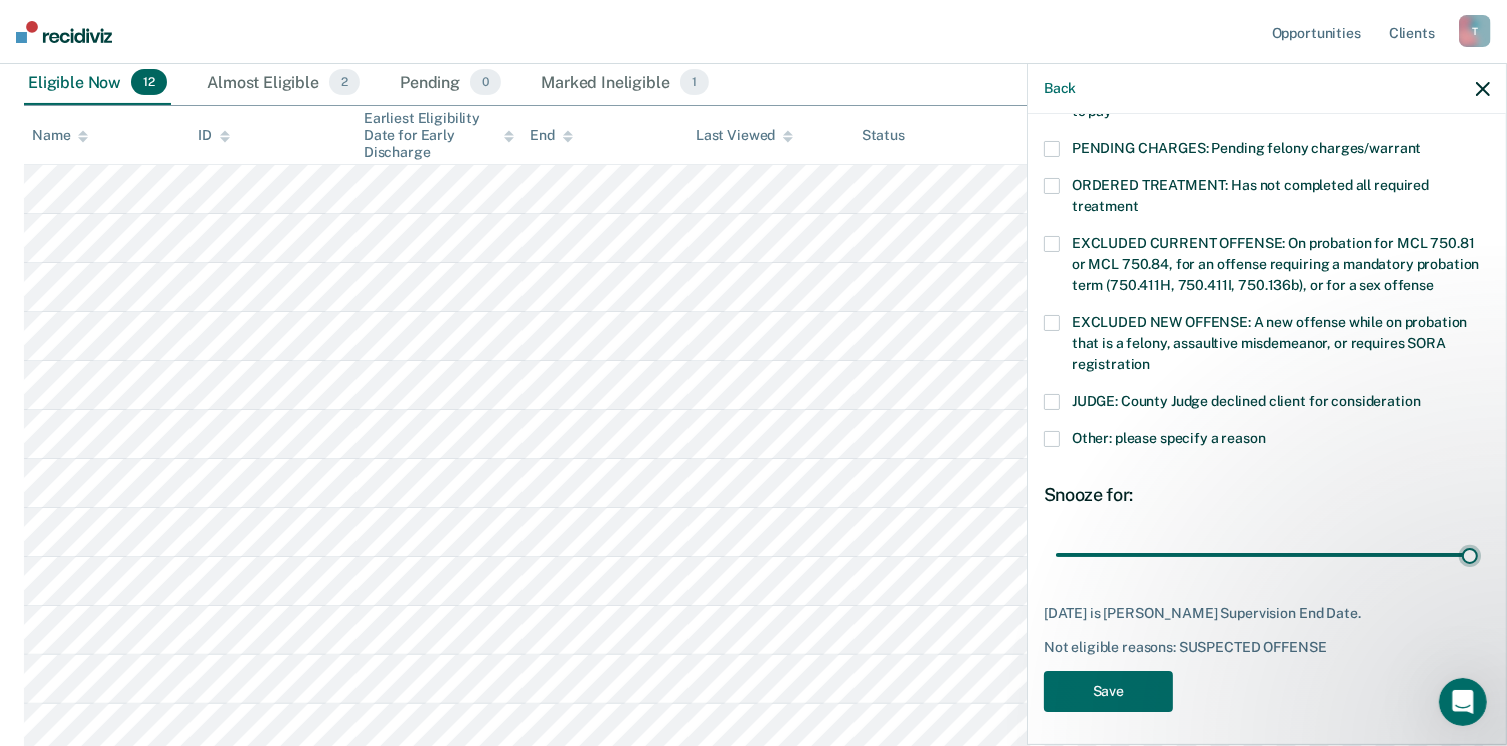 drag, startPoint x: 1453, startPoint y: 541, endPoint x: 1464, endPoint y: 538, distance: 11.401754 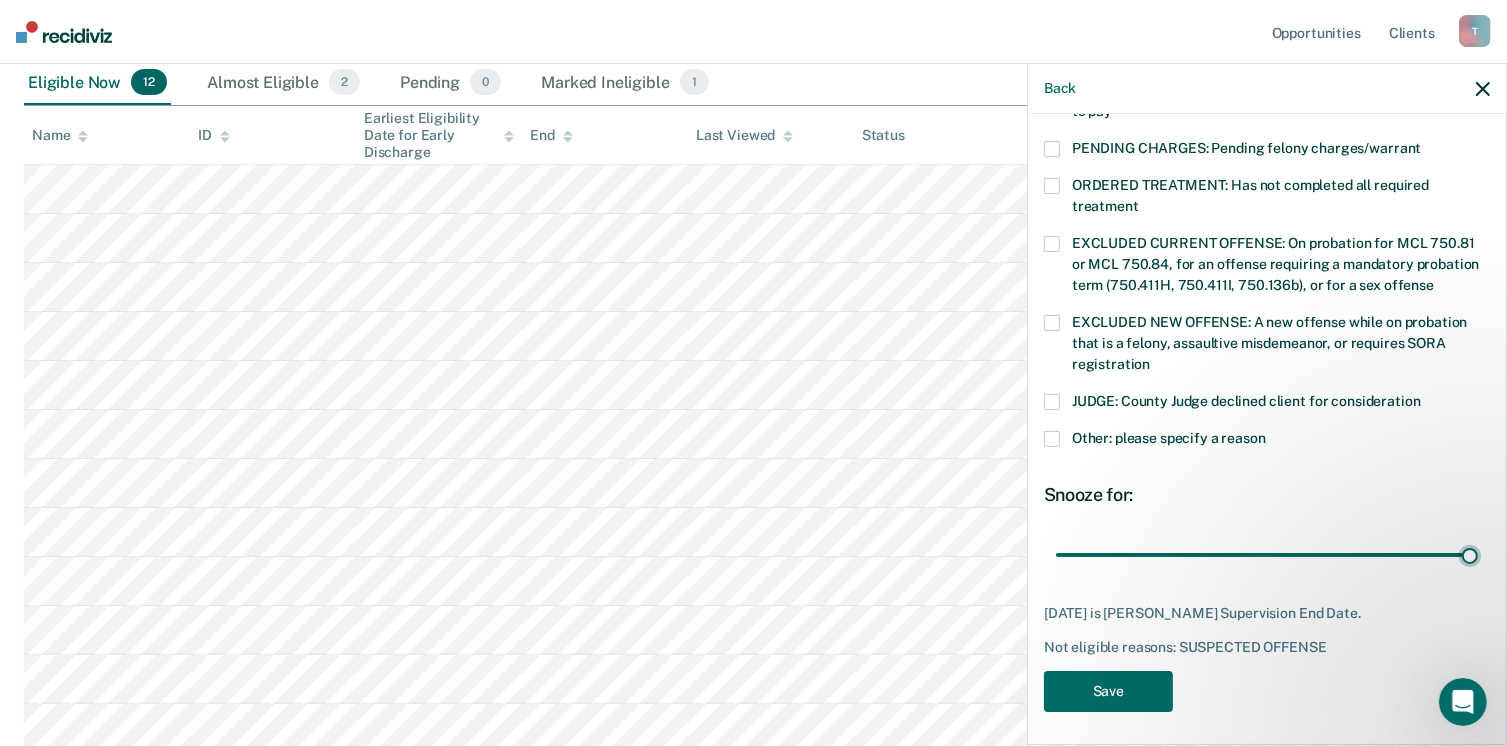 click at bounding box center (1267, 555) 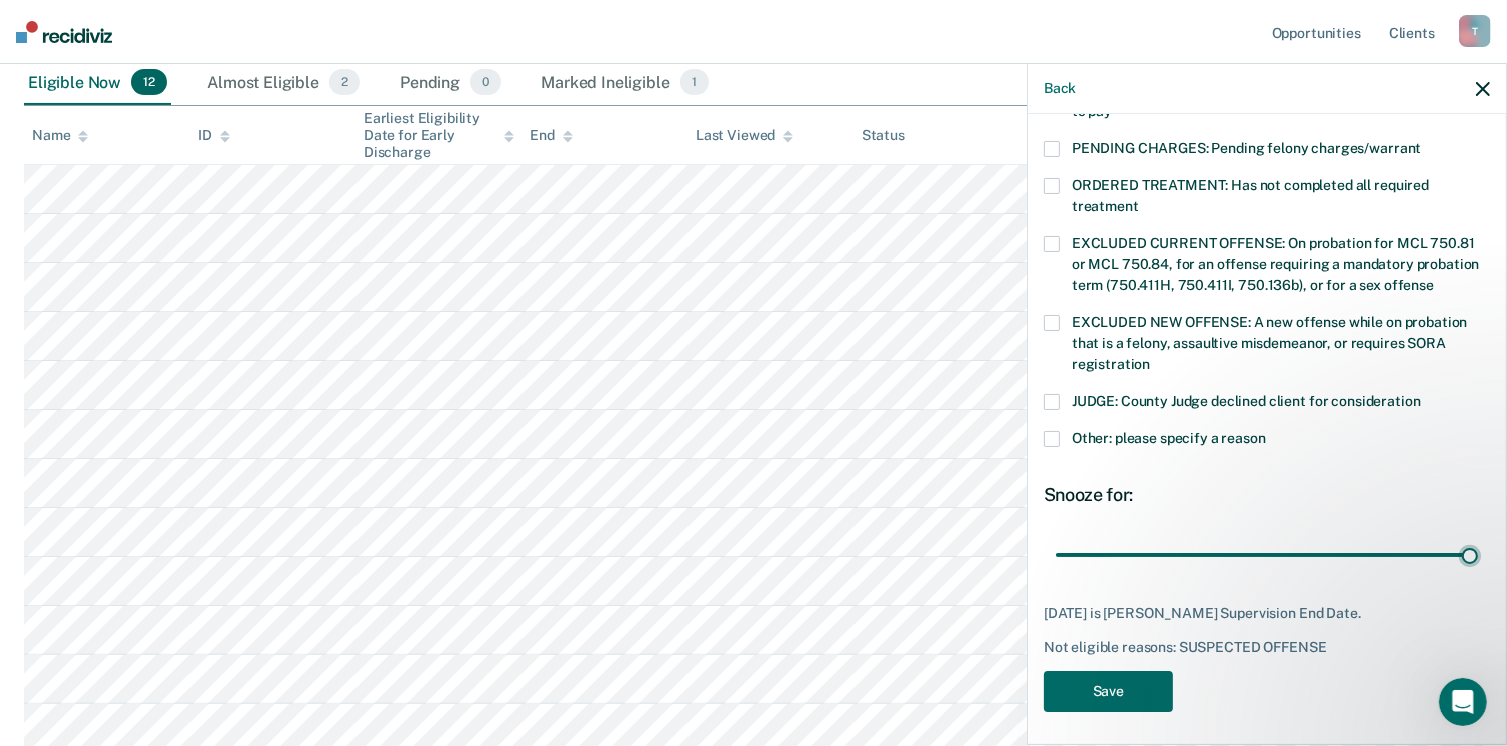 click at bounding box center (1267, 555) 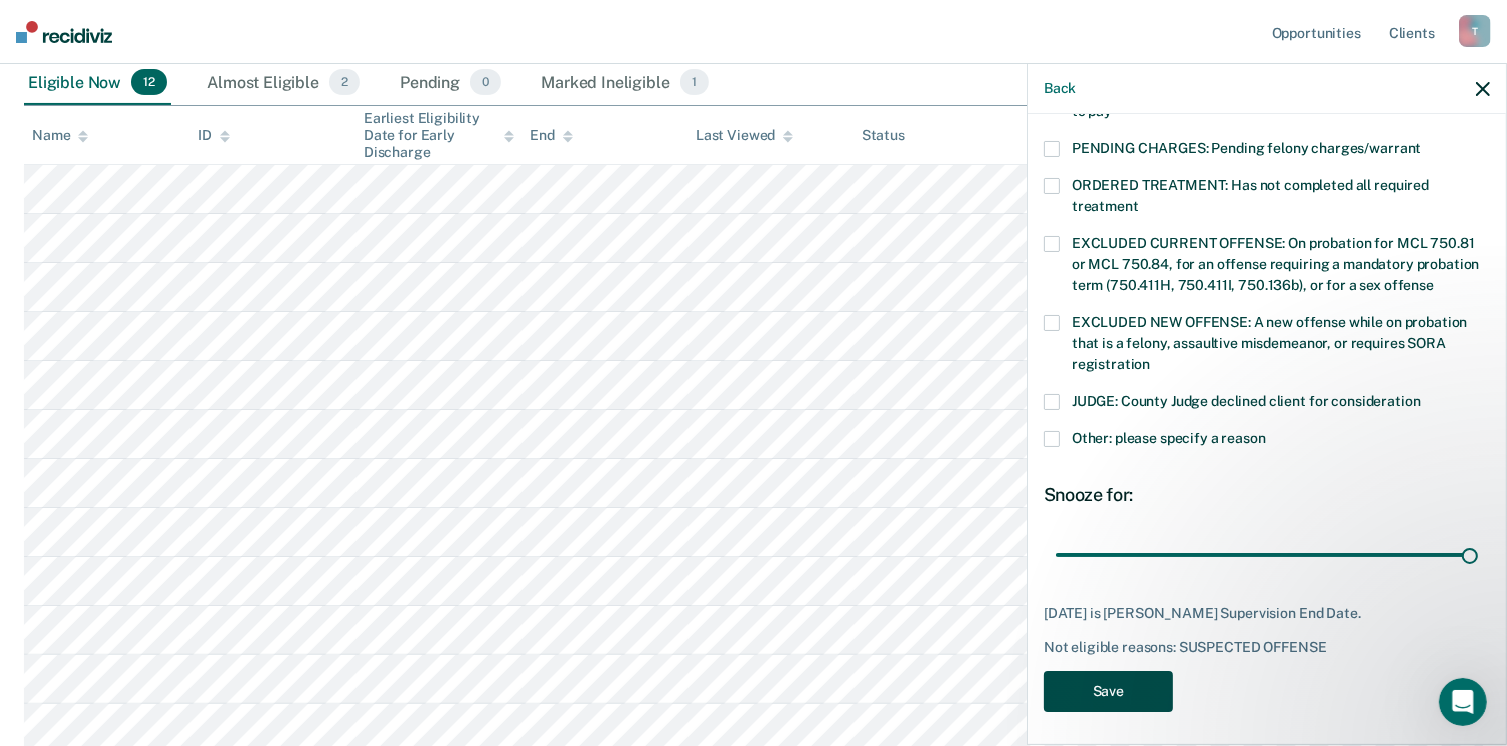 click on "Save" at bounding box center (1108, 691) 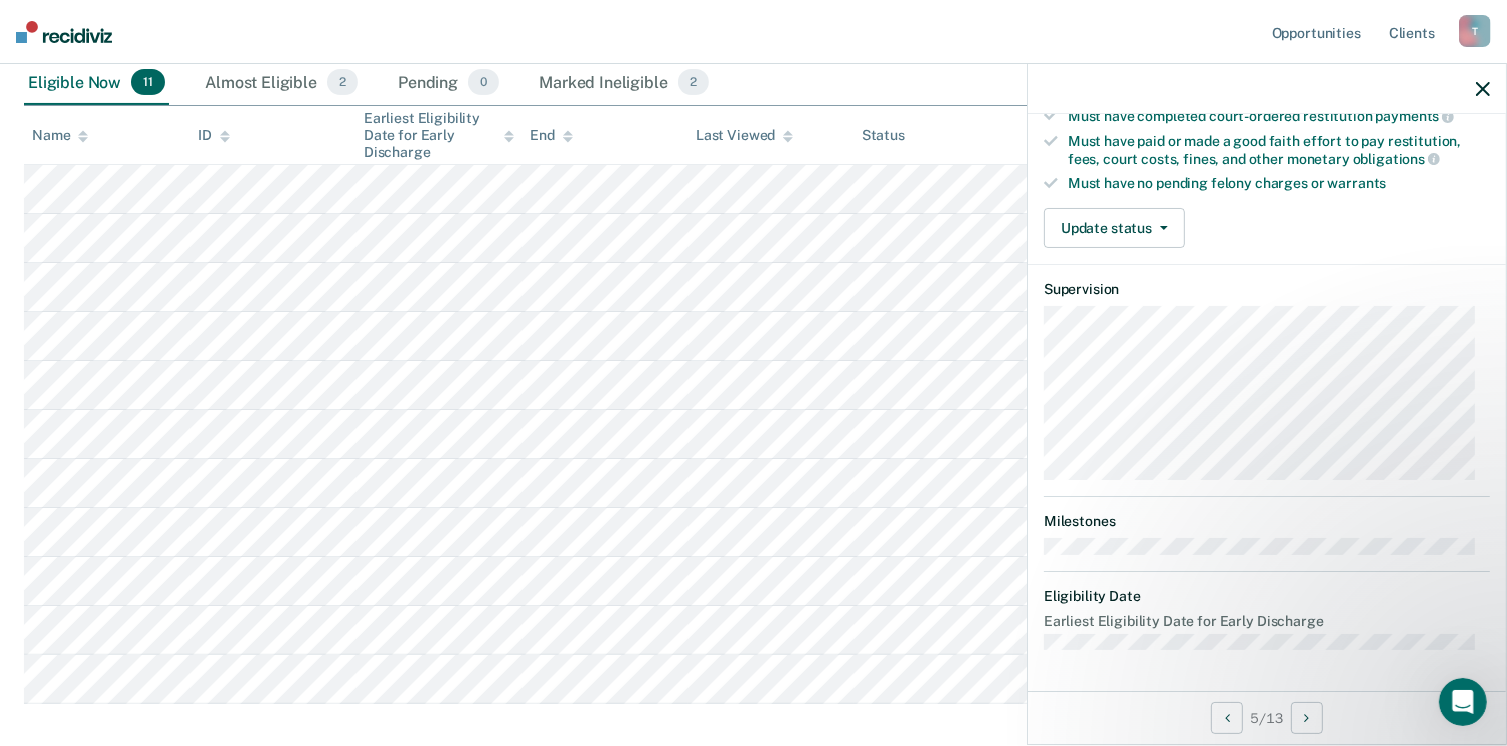 scroll, scrollTop: 371, scrollLeft: 0, axis: vertical 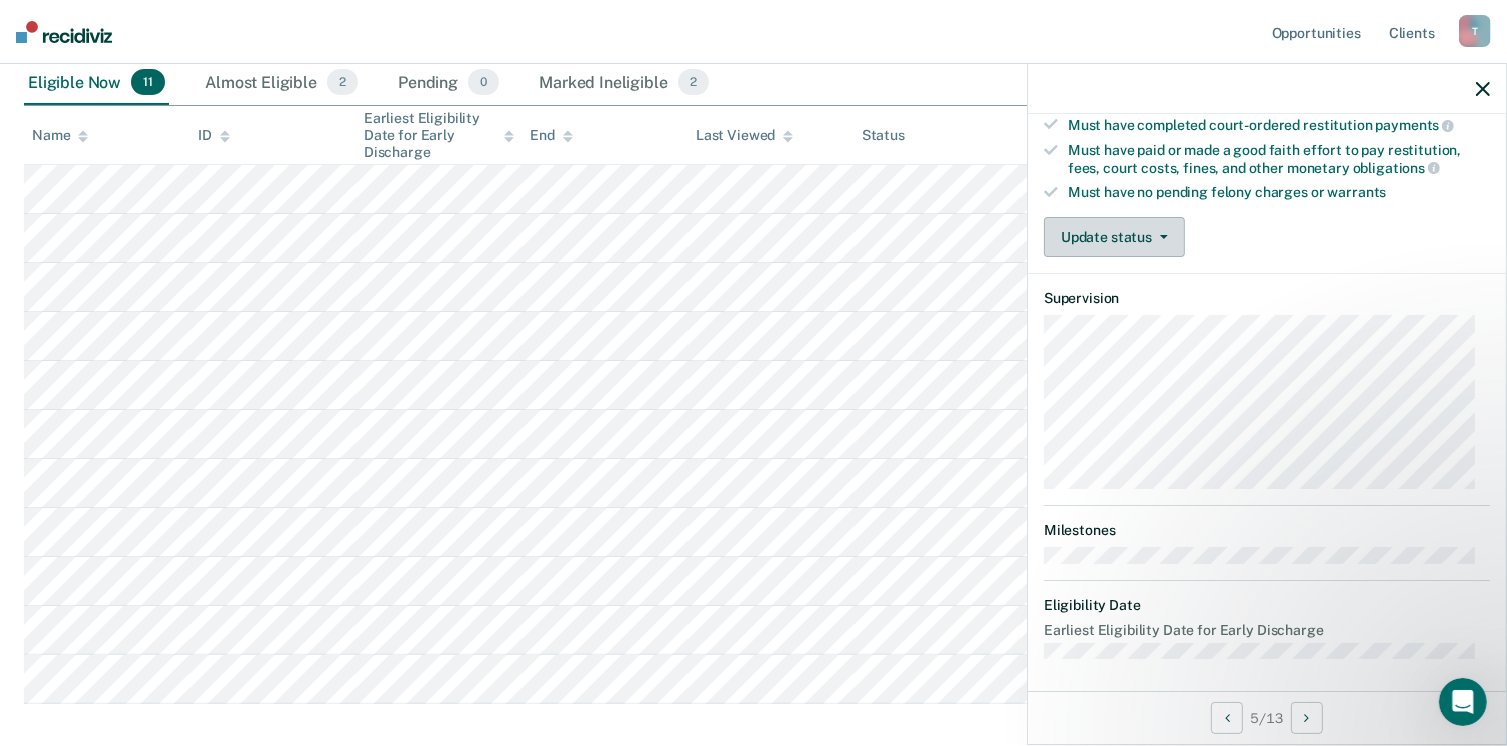 click on "Update status" at bounding box center (1114, 237) 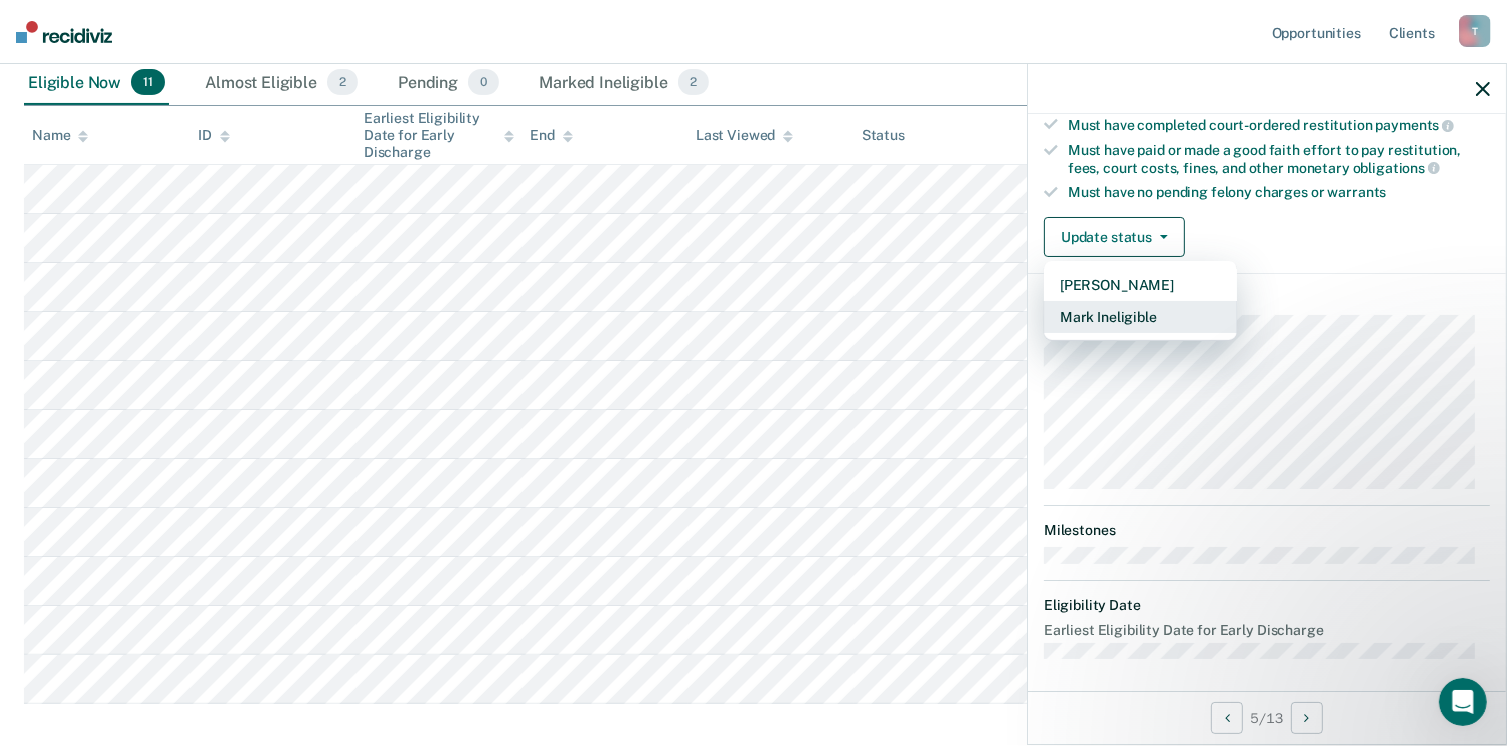 click on "Mark Ineligible" at bounding box center (1140, 317) 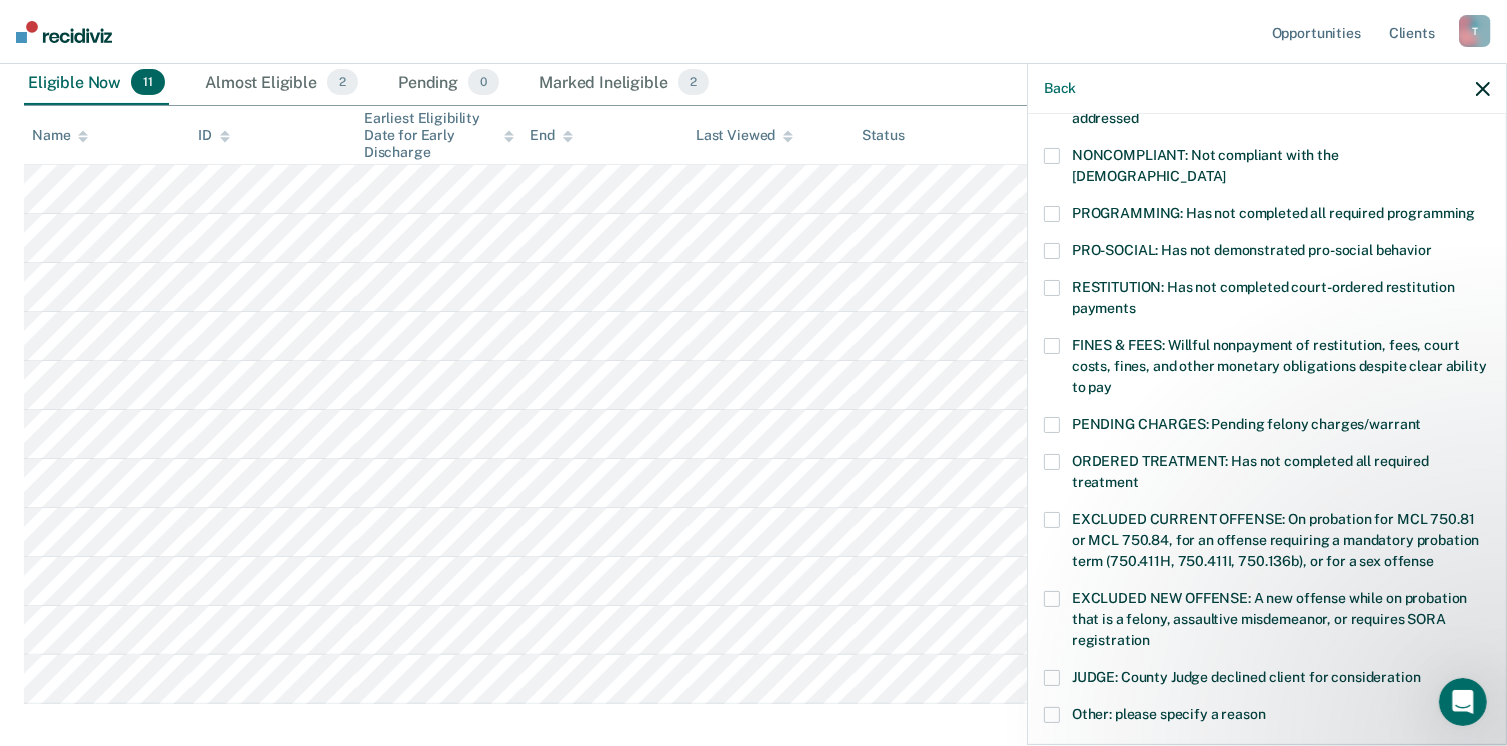click at bounding box center [1052, 288] 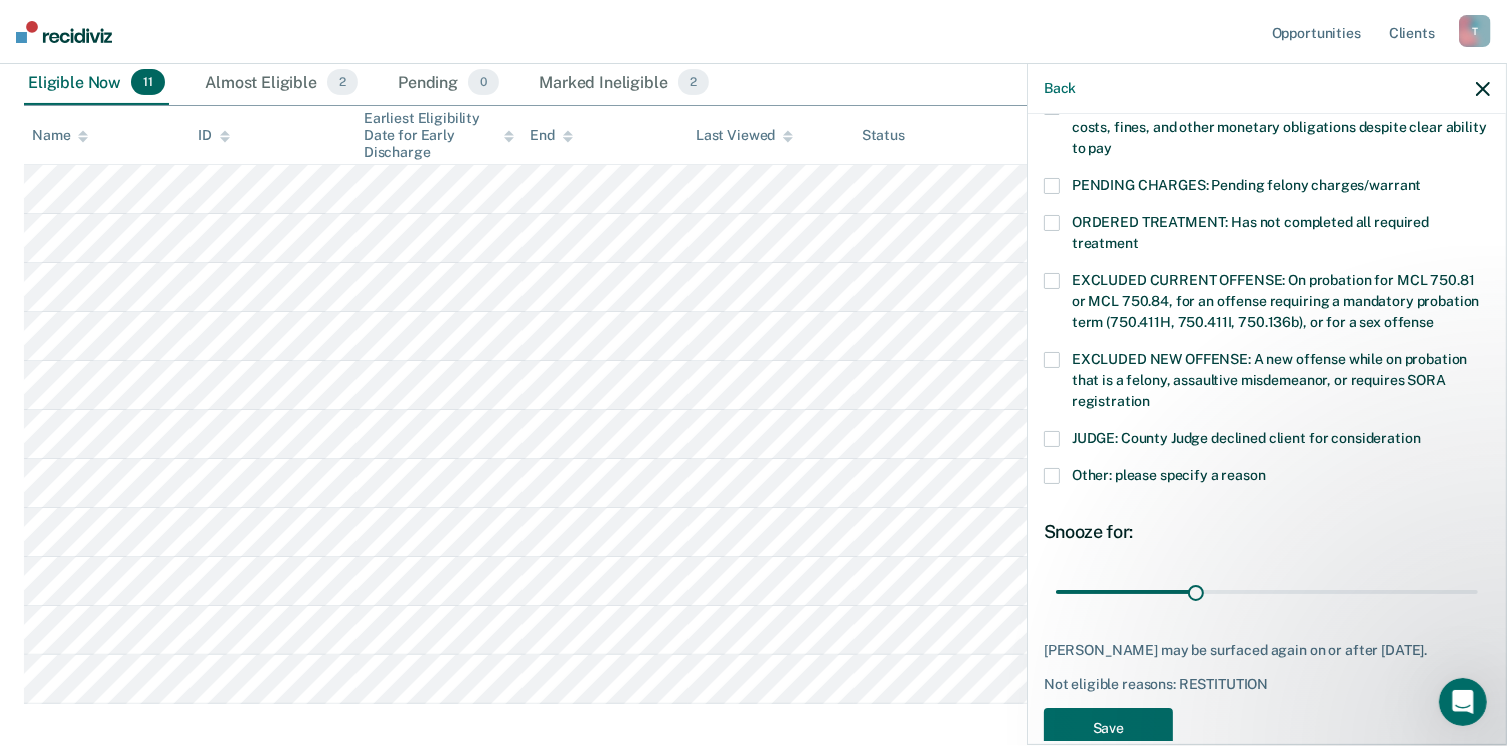 scroll, scrollTop: 630, scrollLeft: 0, axis: vertical 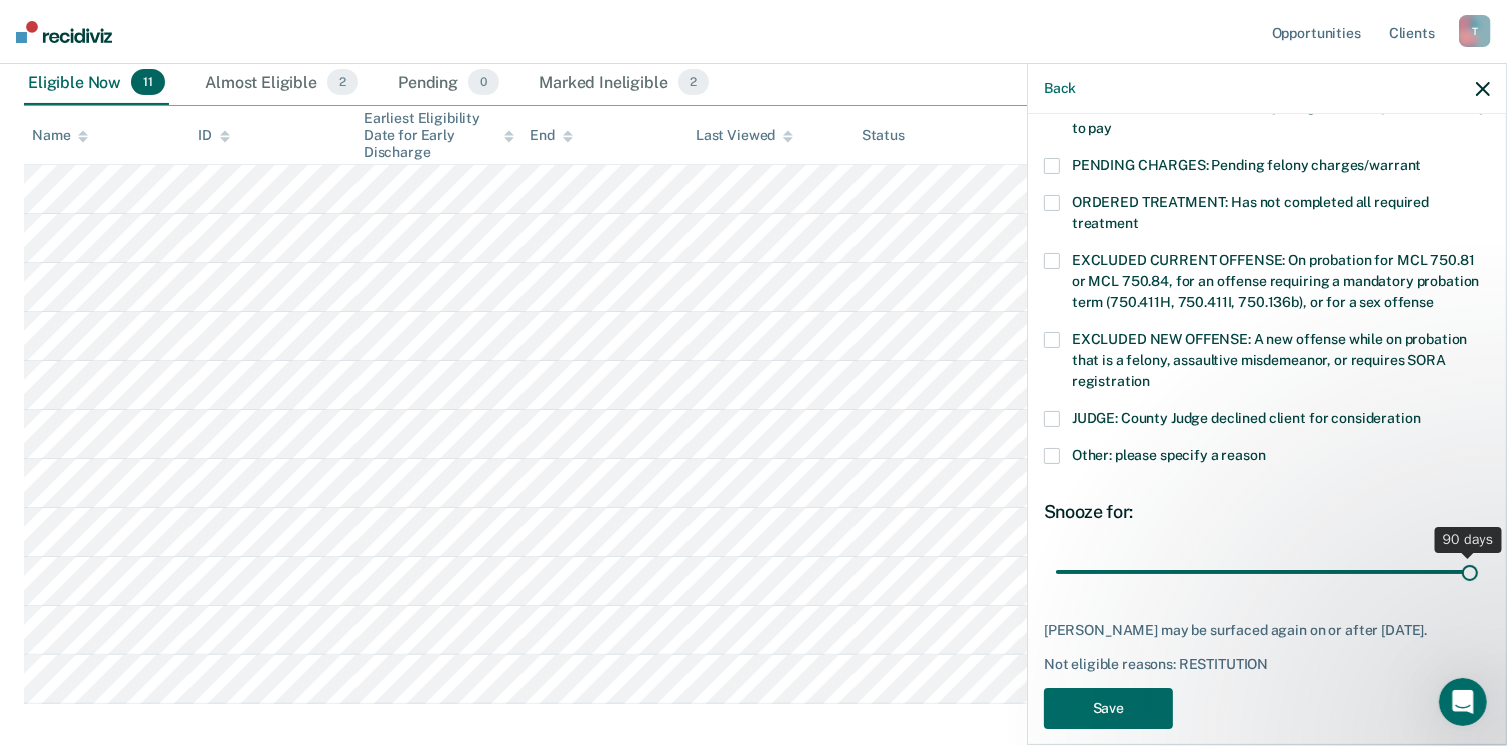 drag, startPoint x: 1191, startPoint y: 547, endPoint x: 1457, endPoint y: 584, distance: 268.56097 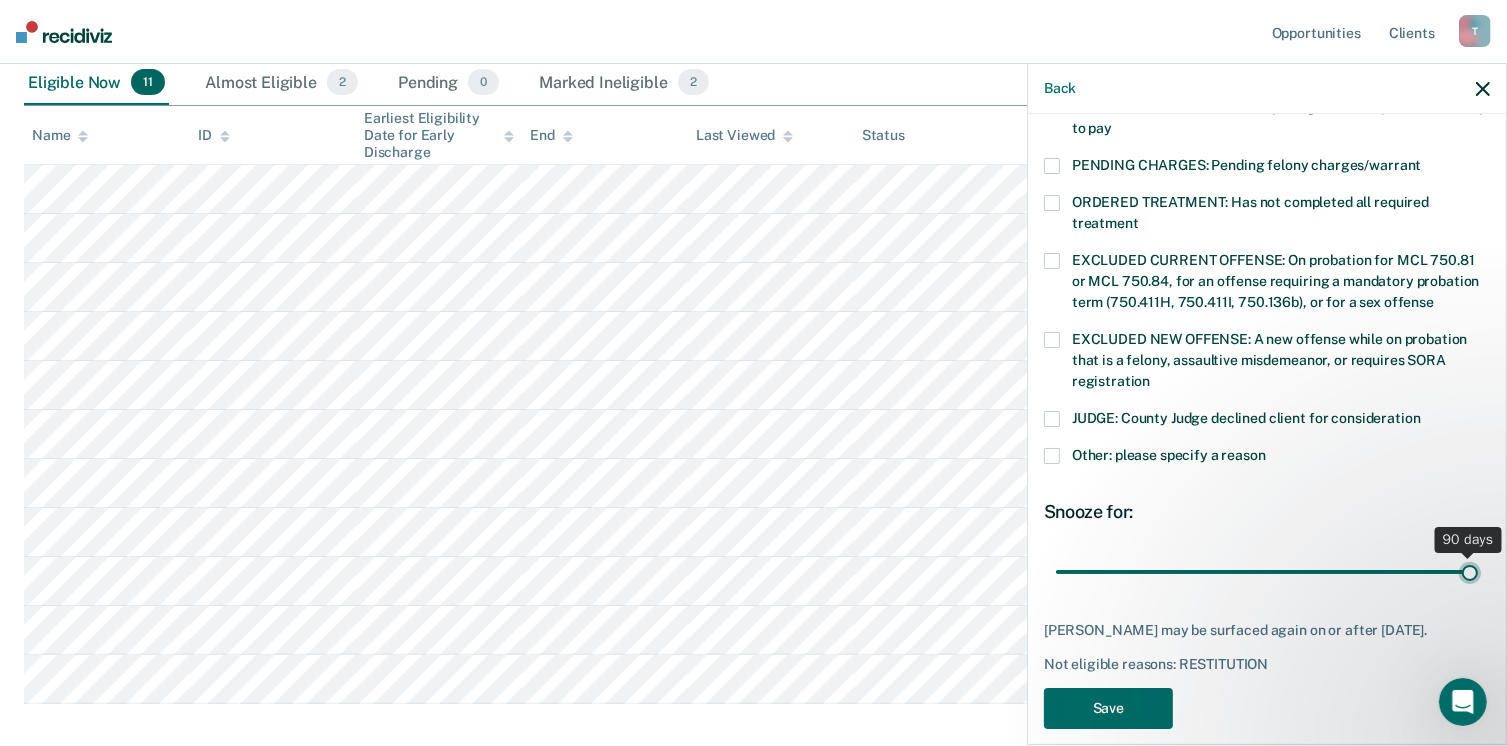 type on "90" 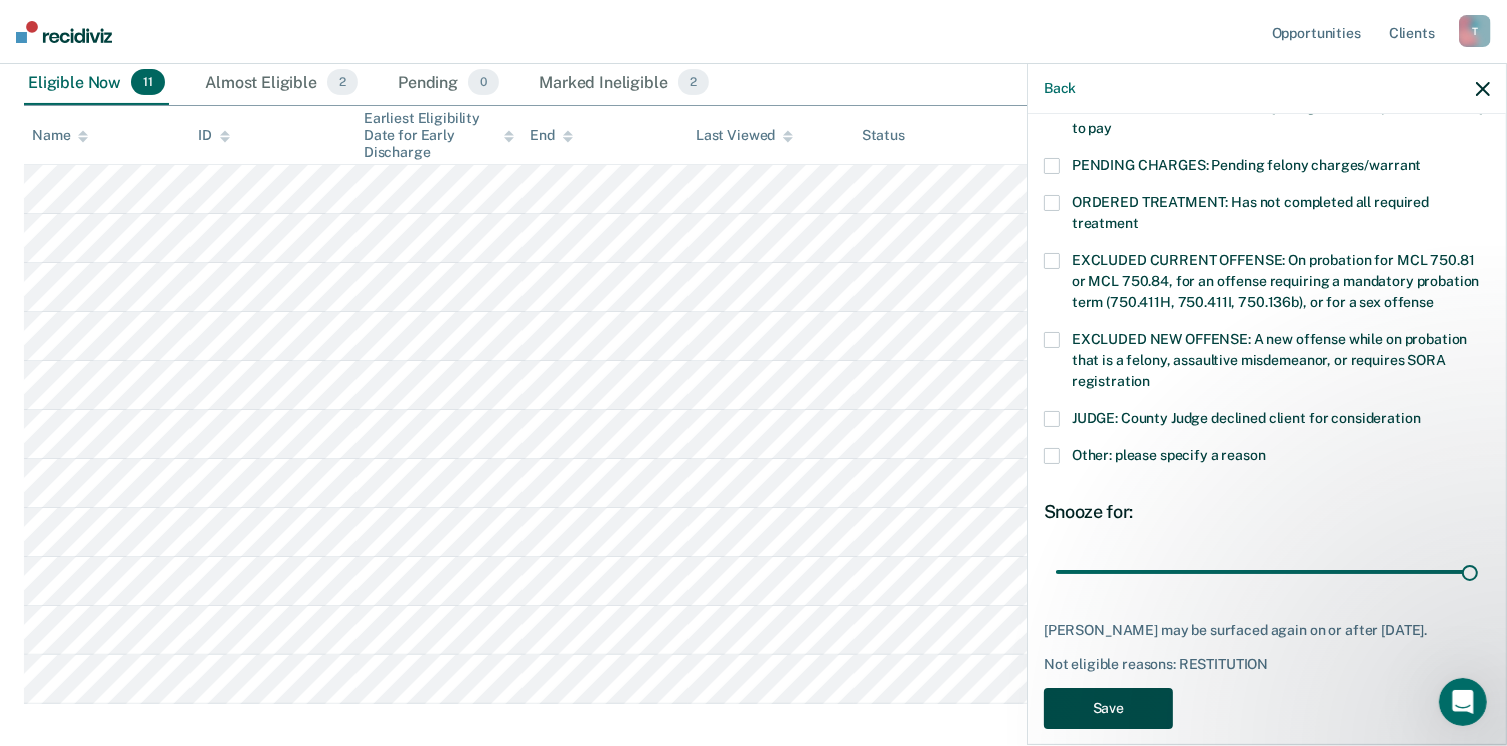 click on "Save" at bounding box center (1108, 708) 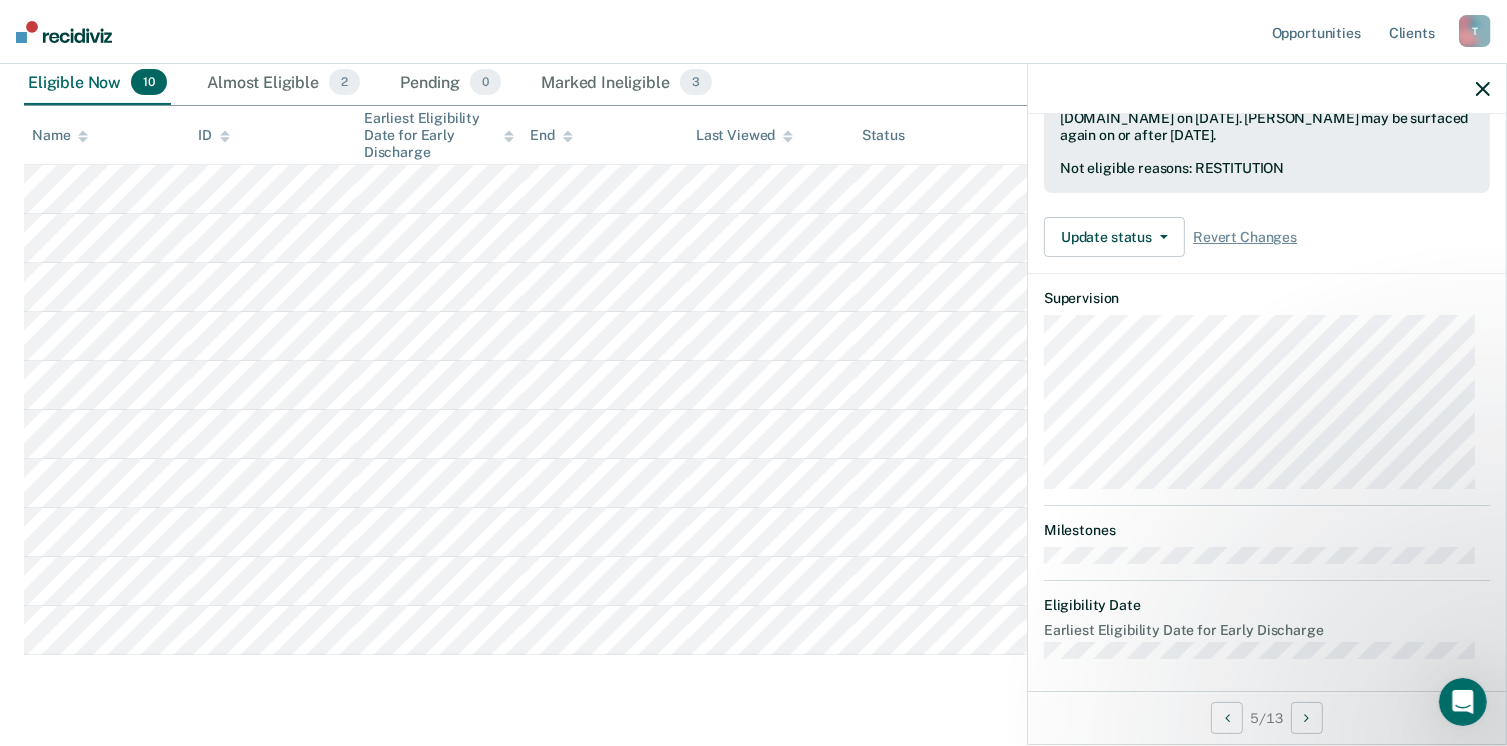 scroll, scrollTop: 371, scrollLeft: 0, axis: vertical 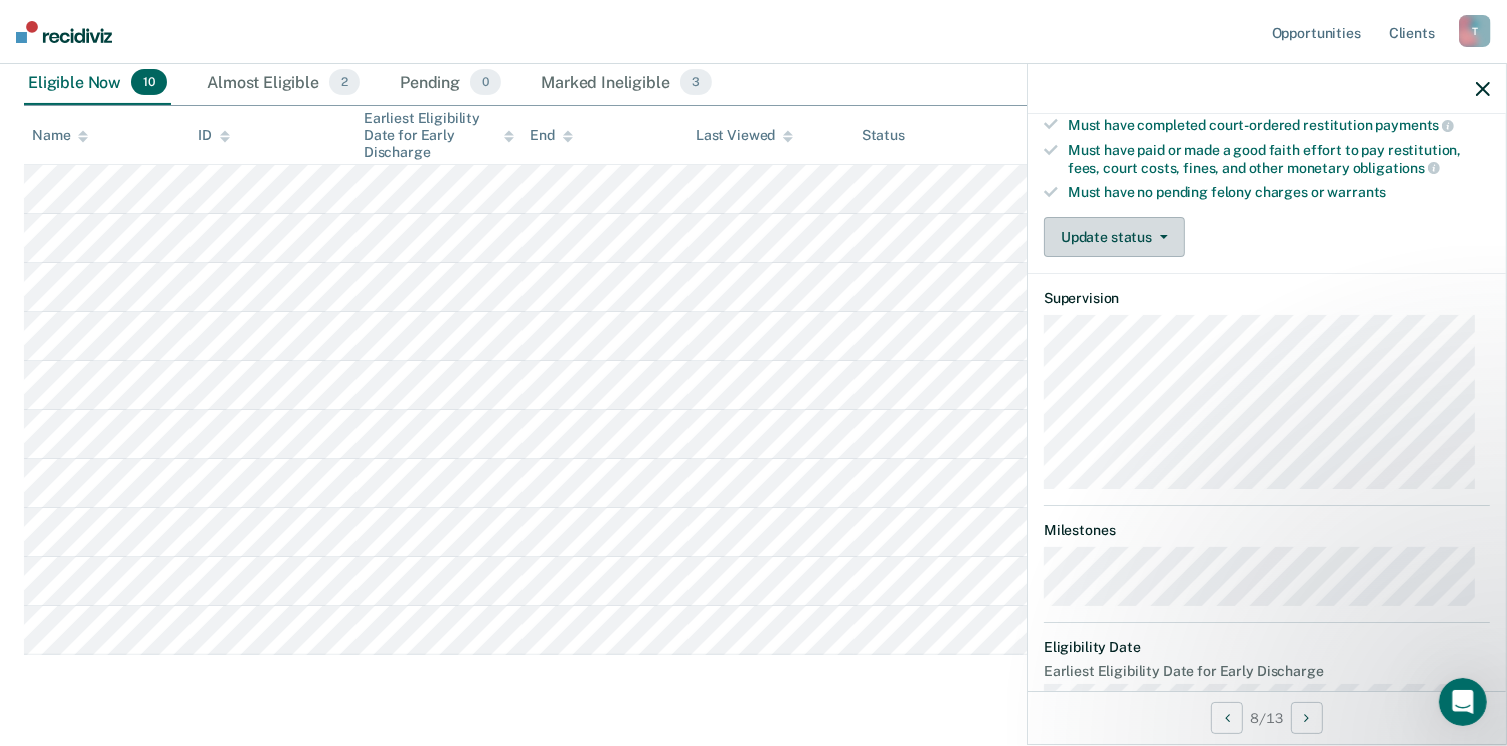 click on "Update status" at bounding box center [1114, 237] 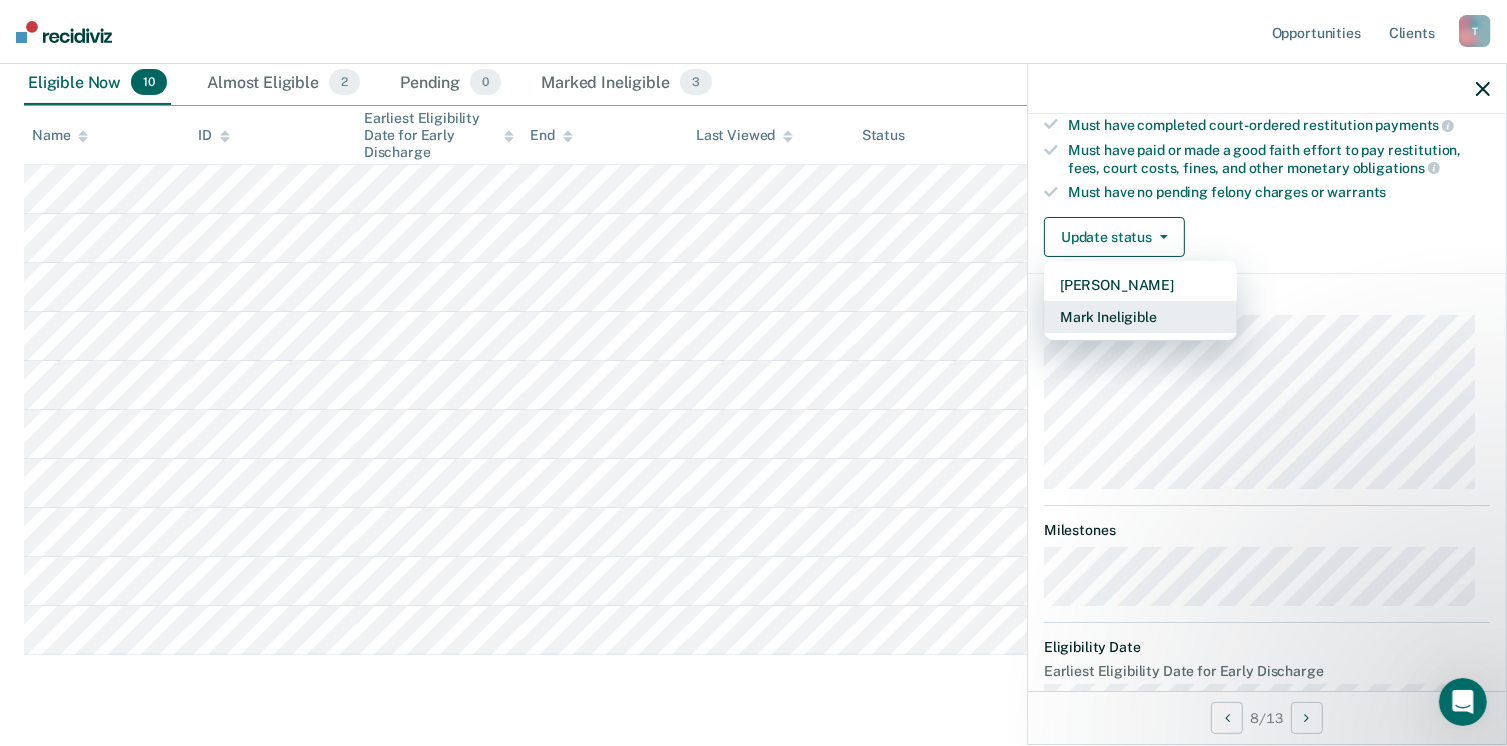click on "Mark Ineligible" at bounding box center [1140, 317] 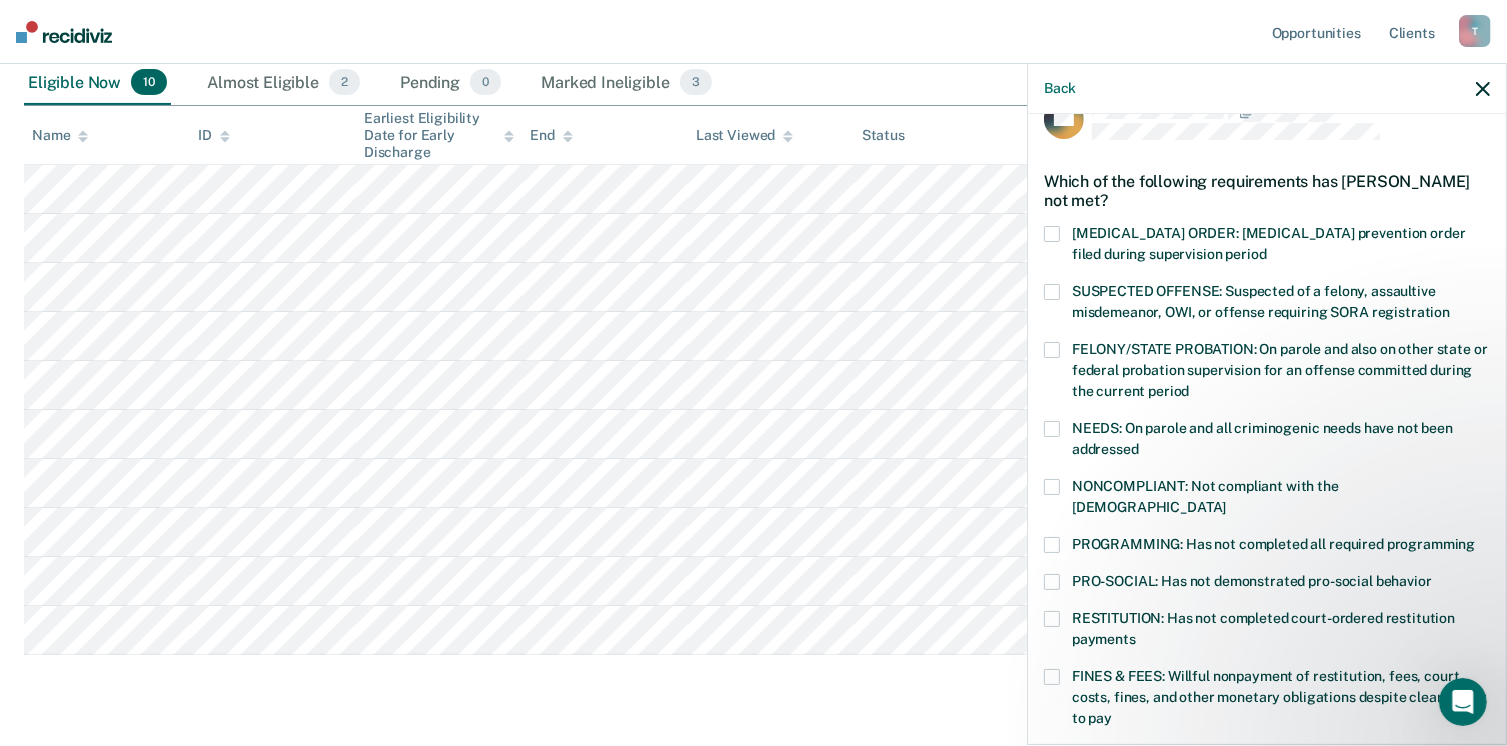 scroll, scrollTop: 0, scrollLeft: 0, axis: both 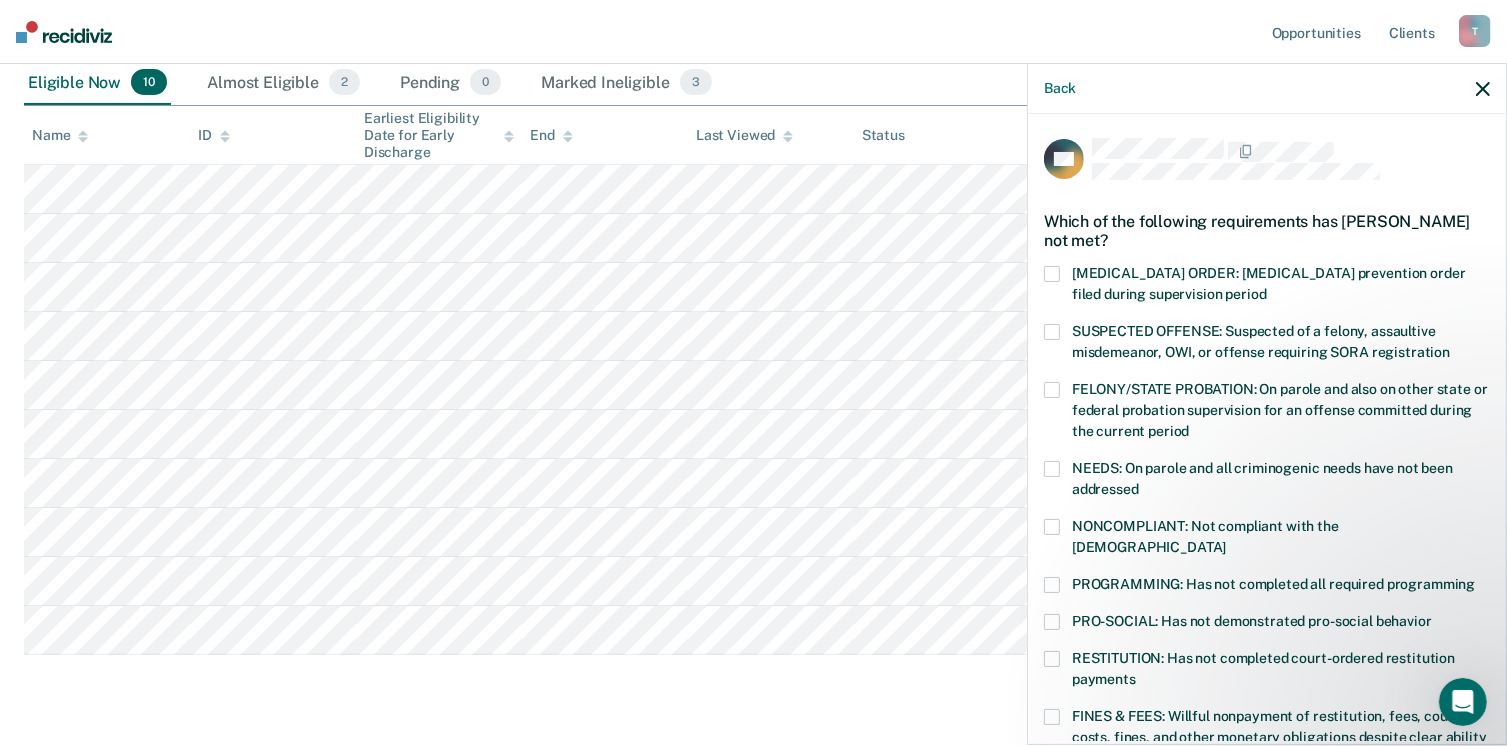 click at bounding box center [1052, 332] 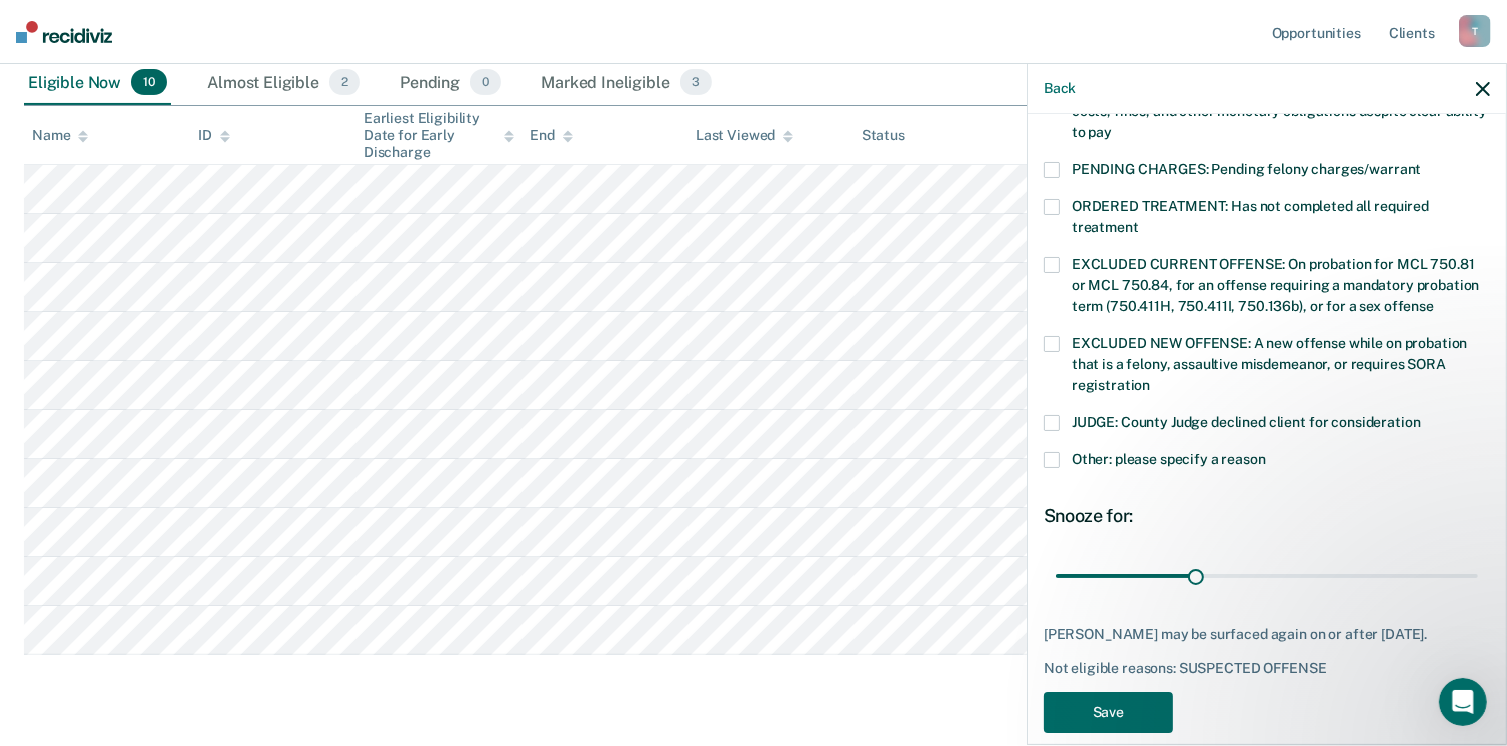 scroll, scrollTop: 647, scrollLeft: 0, axis: vertical 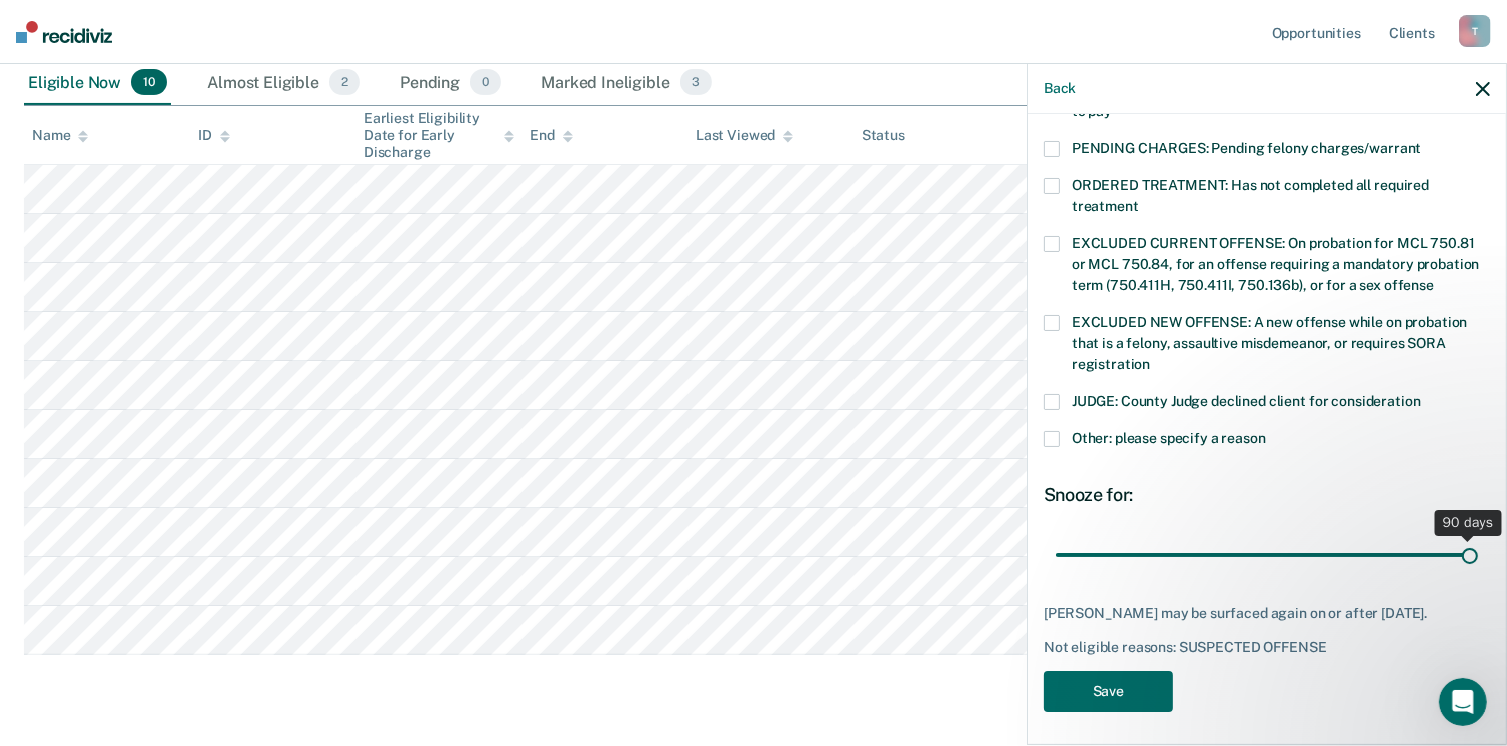 drag, startPoint x: 1185, startPoint y: 533, endPoint x: 1466, endPoint y: 589, distance: 286.52573 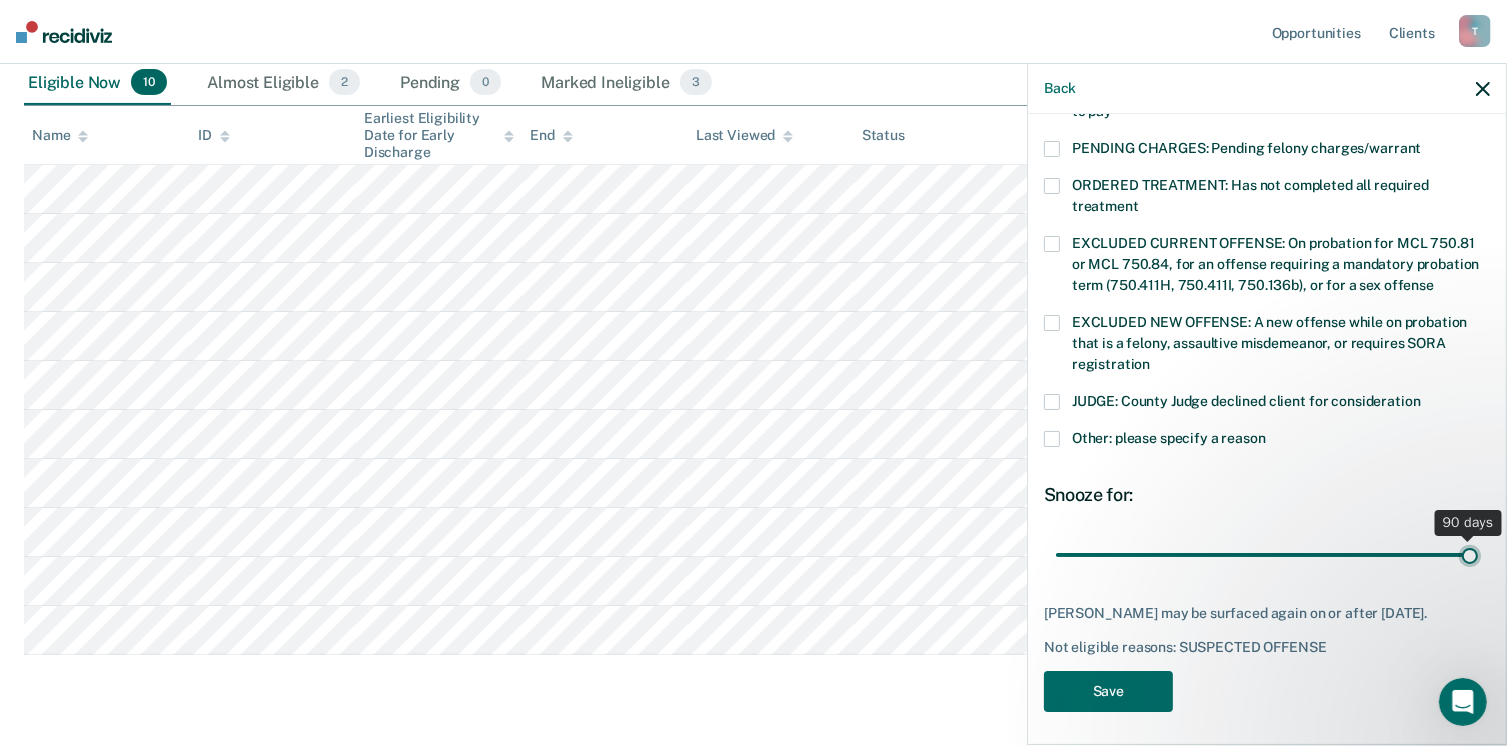 type on "90" 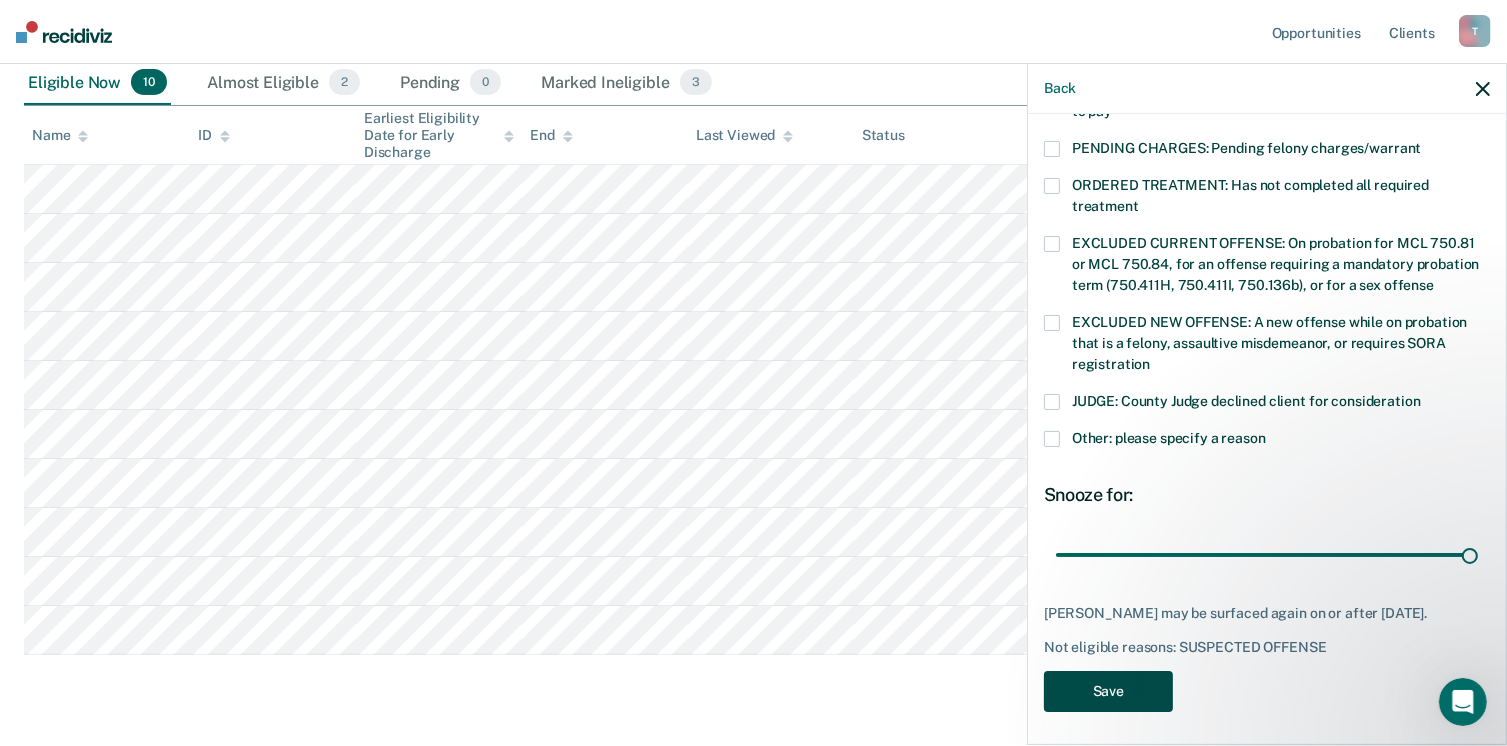click on "Save" at bounding box center [1108, 691] 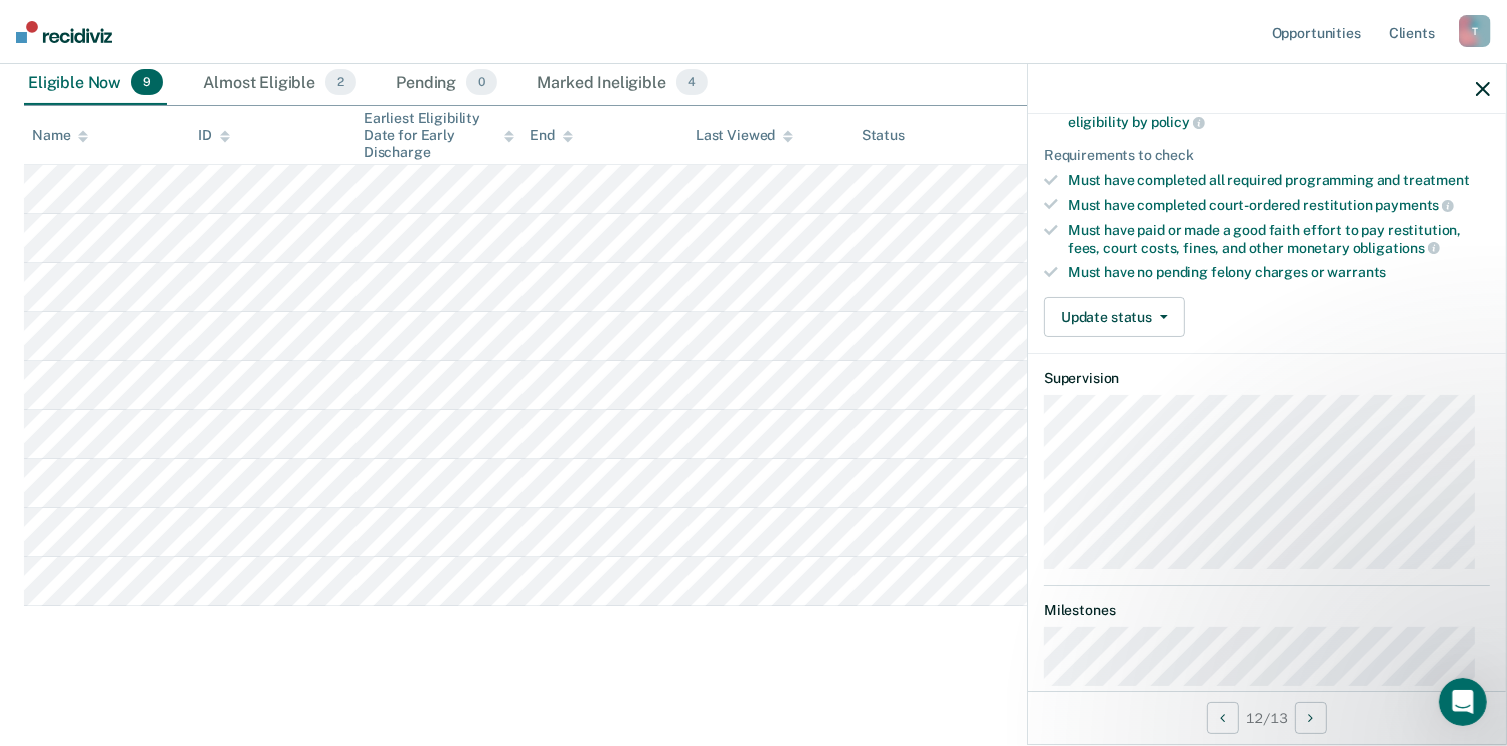 scroll, scrollTop: 0, scrollLeft: 0, axis: both 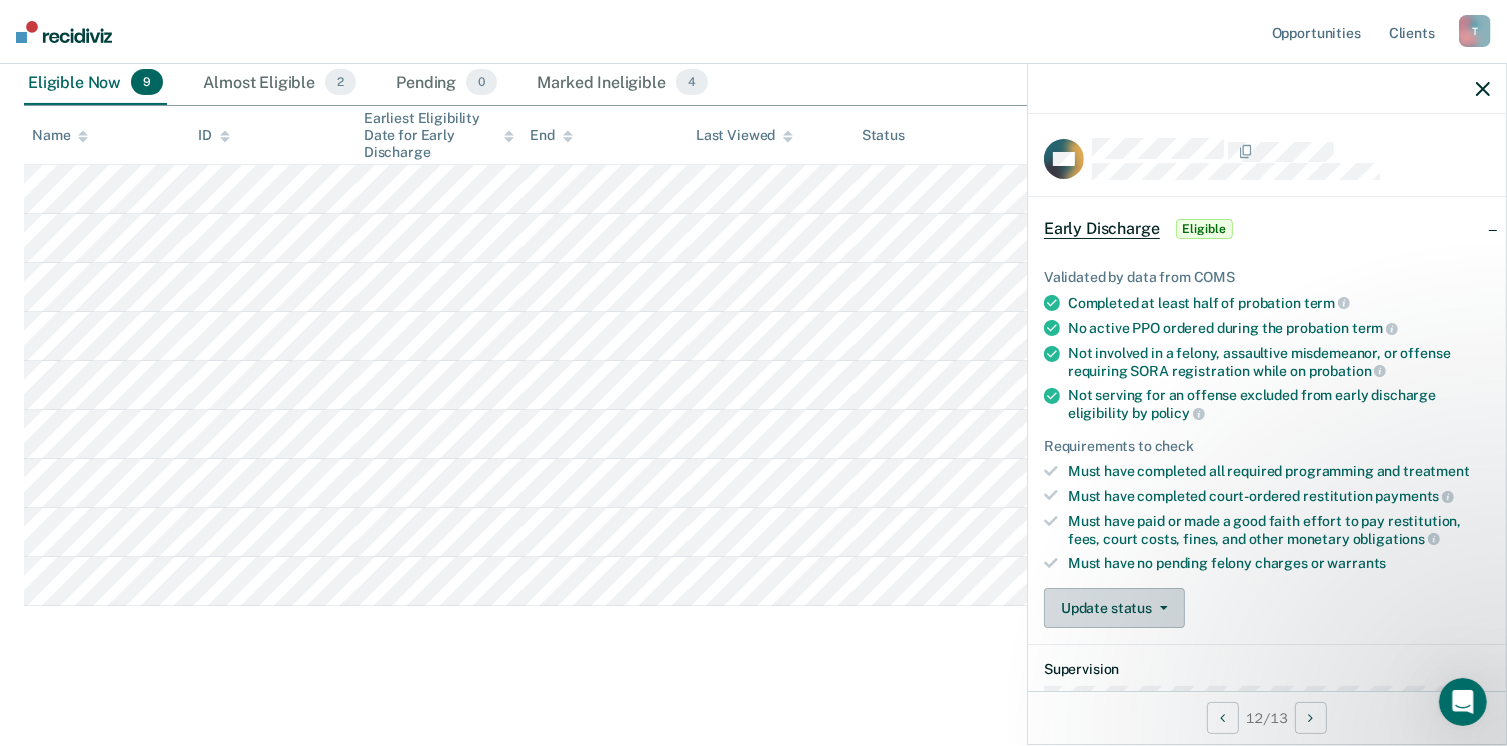 click on "Update status" at bounding box center (1114, 608) 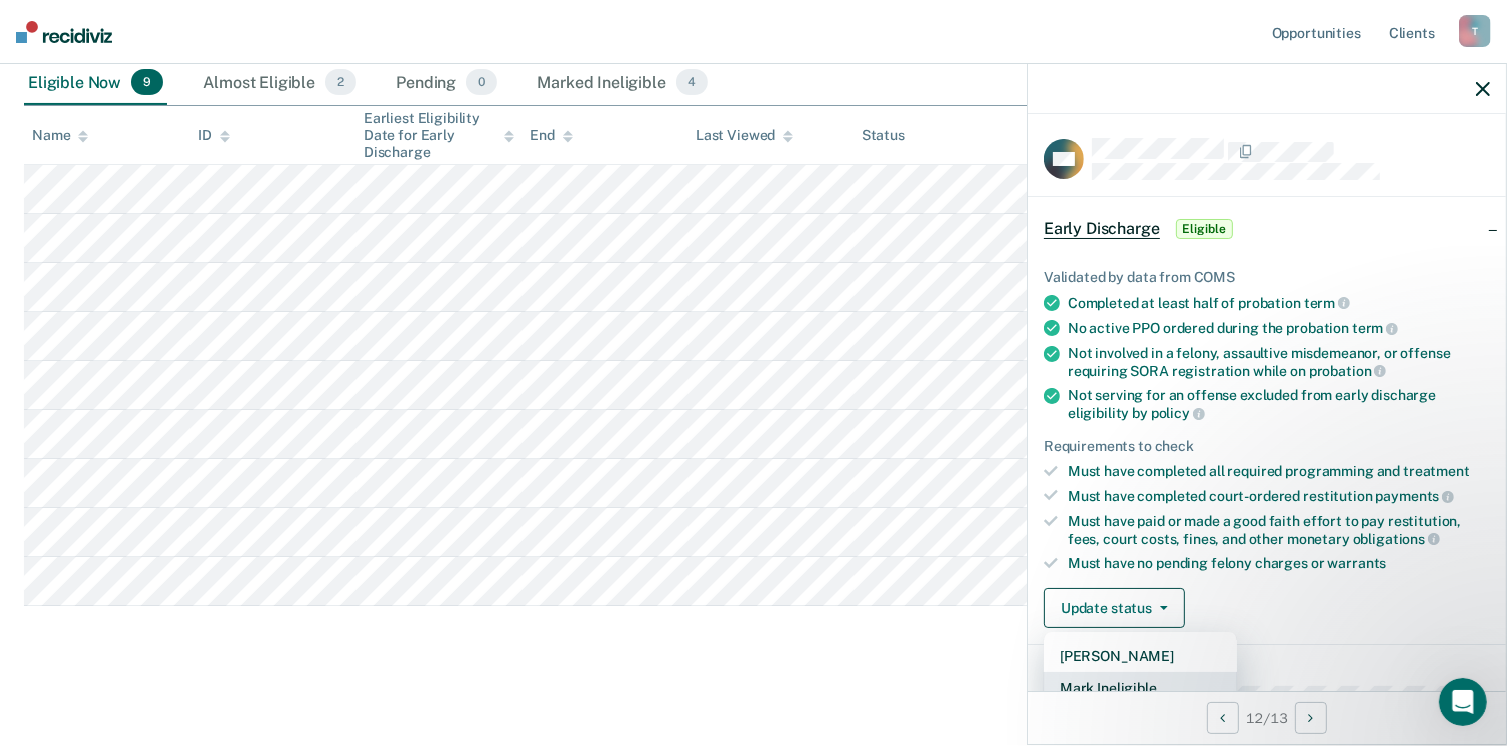 scroll, scrollTop: 5, scrollLeft: 0, axis: vertical 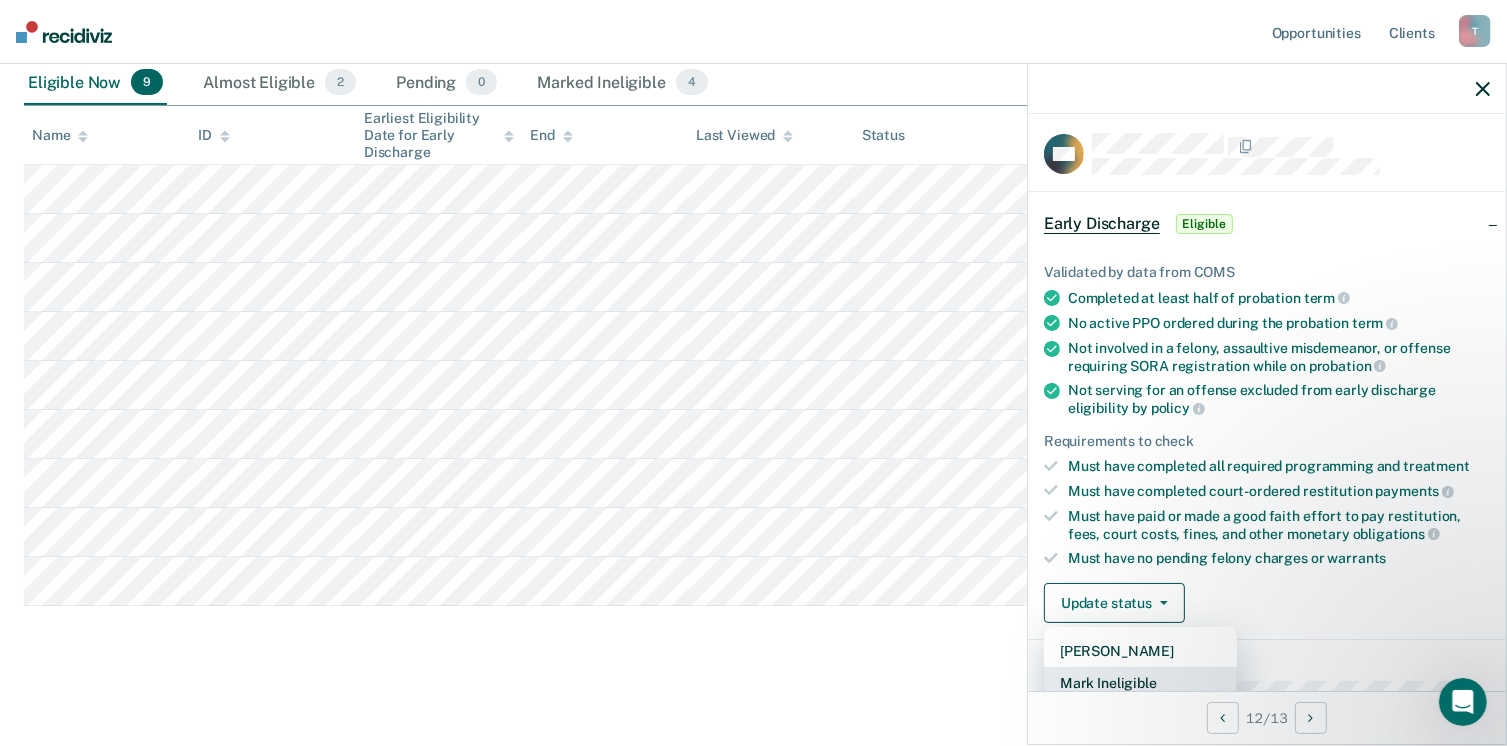 click on "Mark Ineligible" at bounding box center [1140, 683] 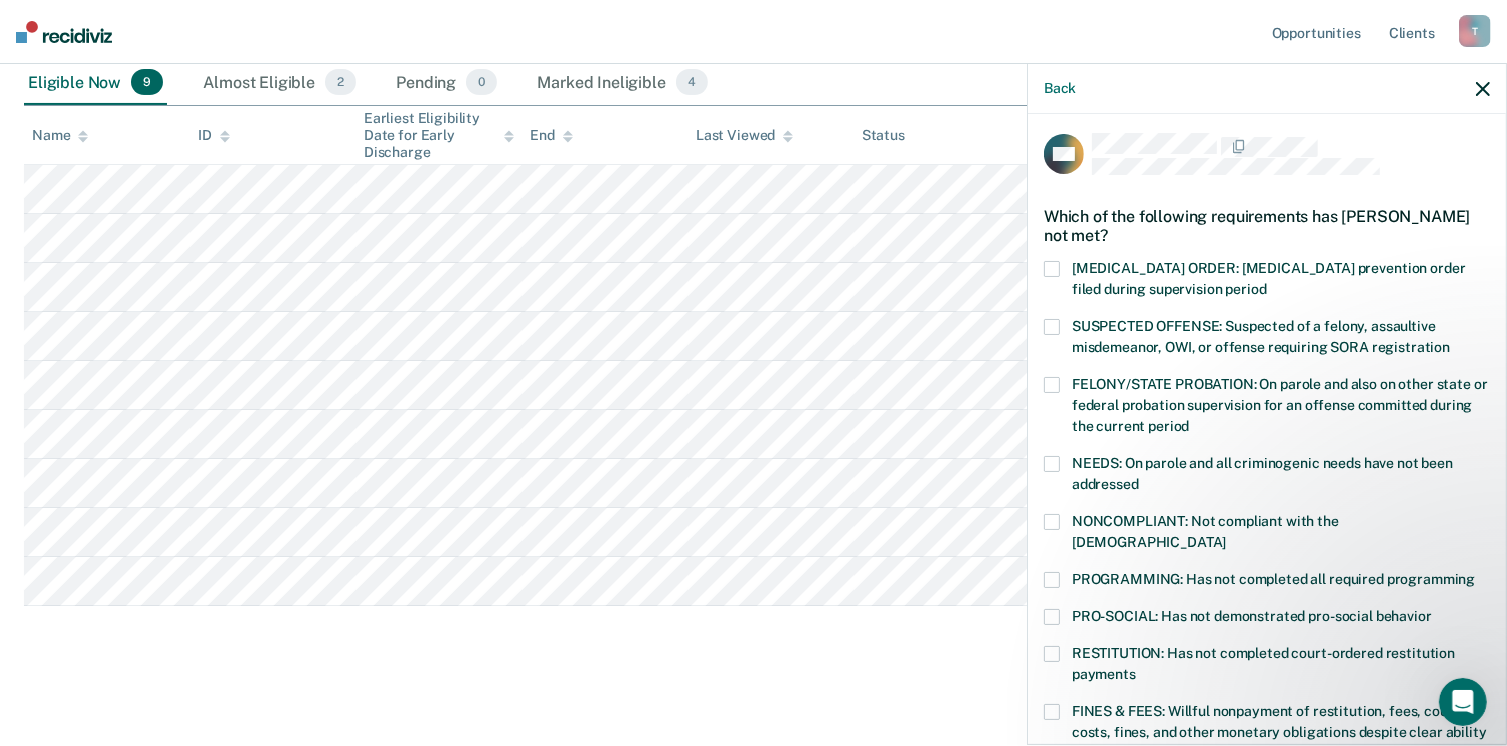 click at bounding box center (1052, 327) 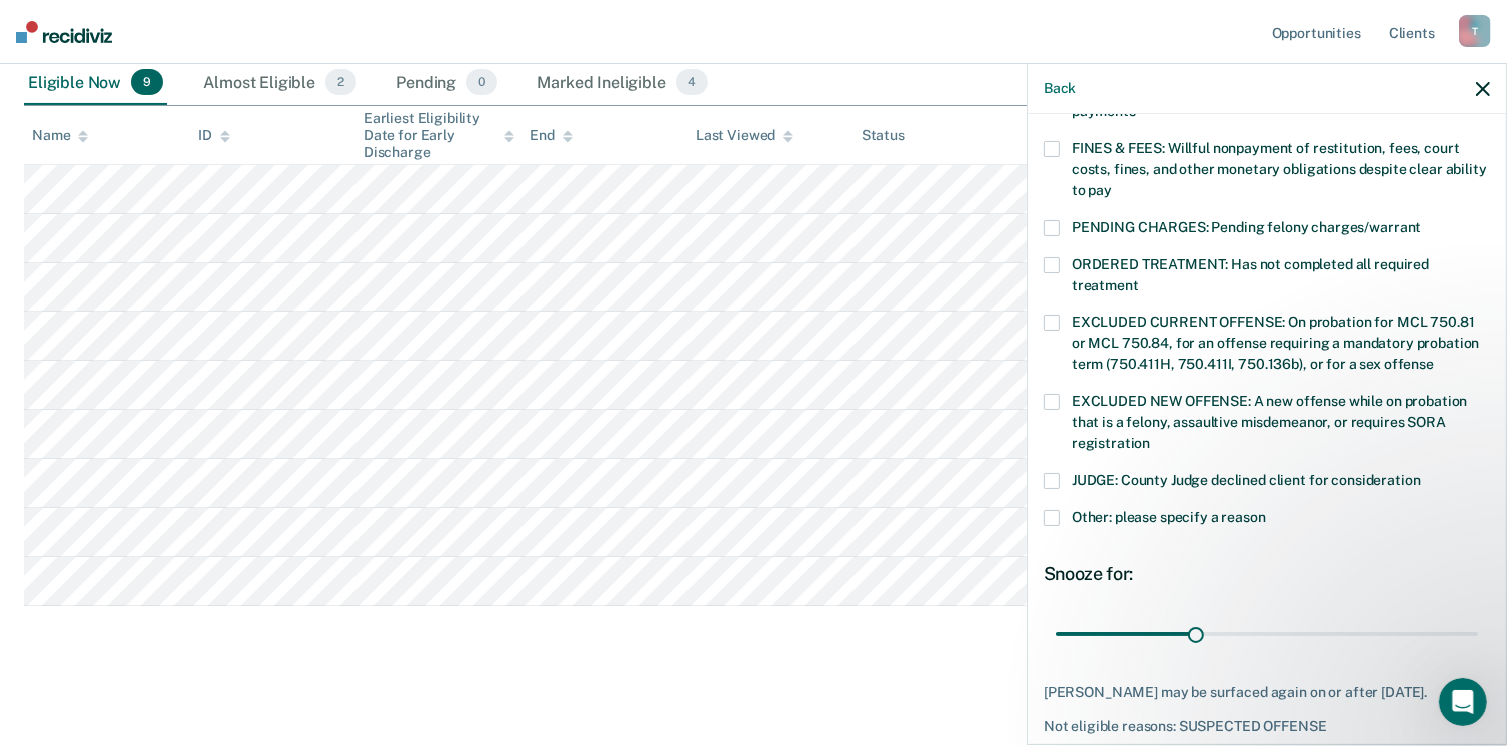 scroll, scrollTop: 630, scrollLeft: 0, axis: vertical 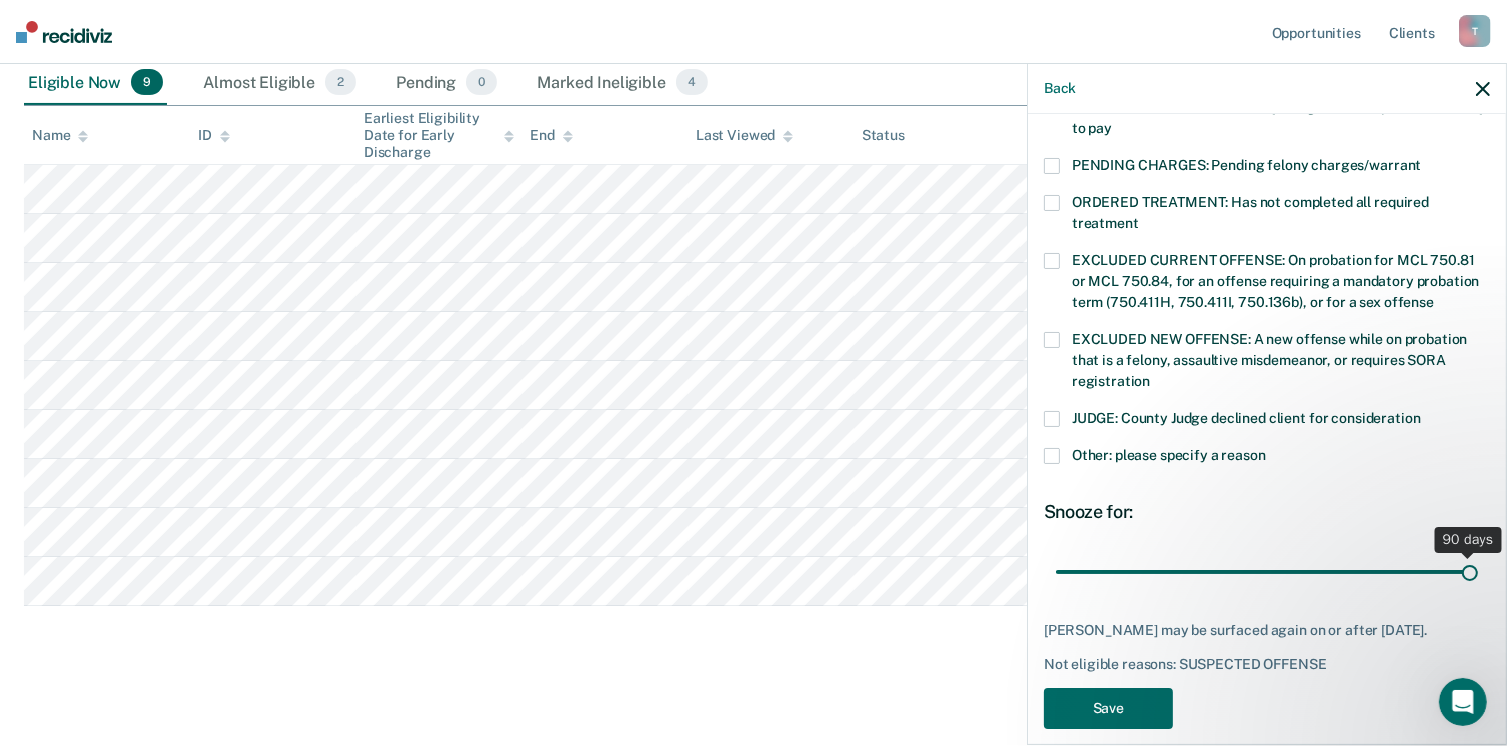 drag, startPoint x: 1186, startPoint y: 549, endPoint x: 1520, endPoint y: 546, distance: 334.01346 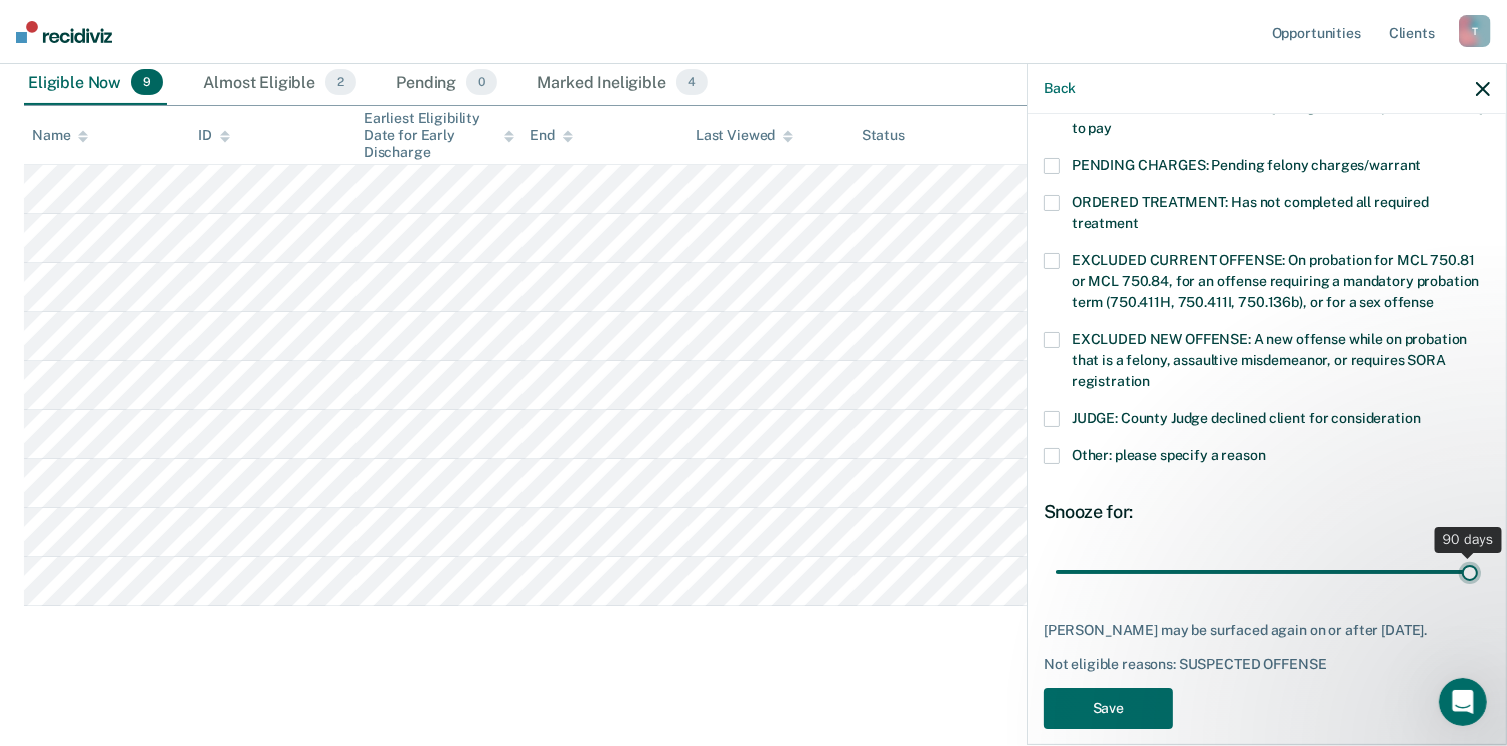 type on "90" 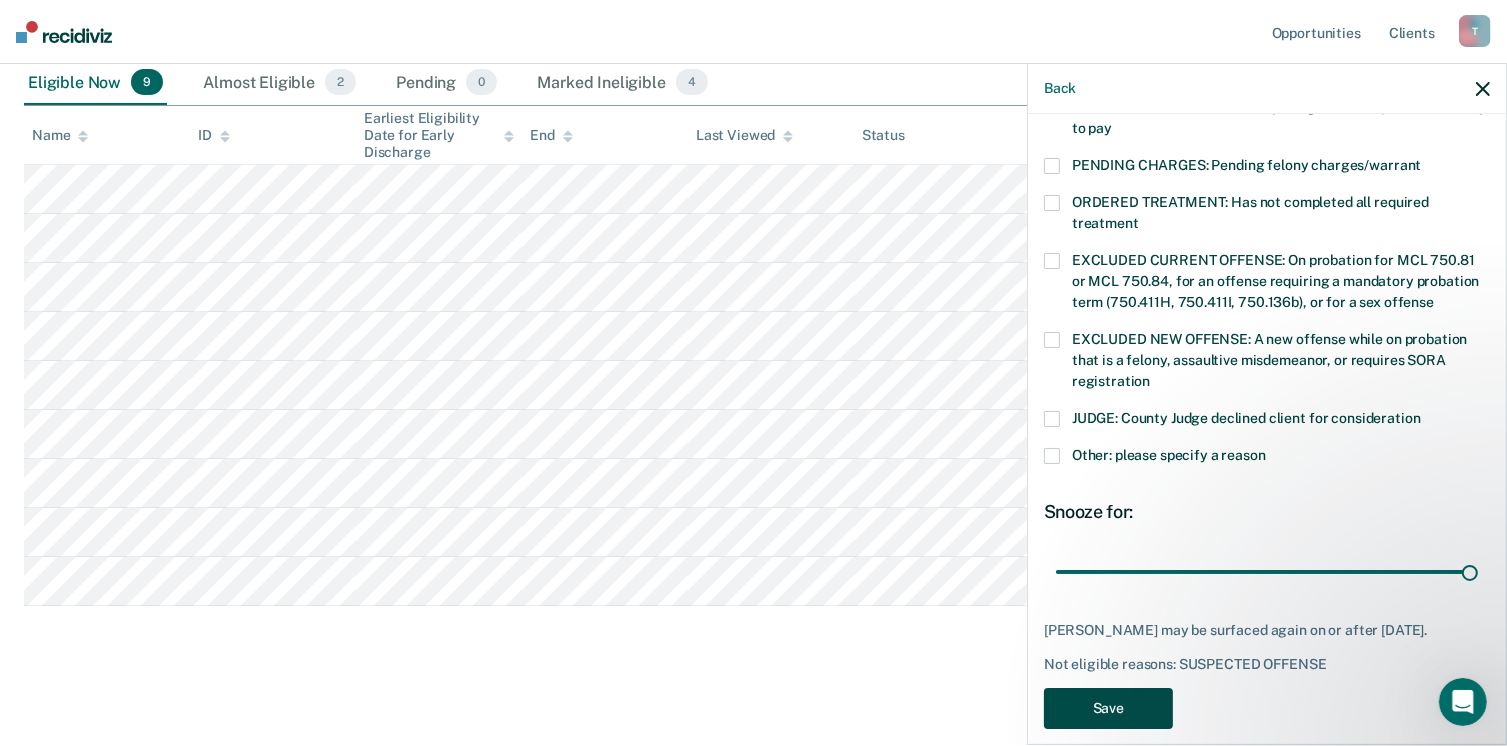 click on "Save" at bounding box center (1108, 708) 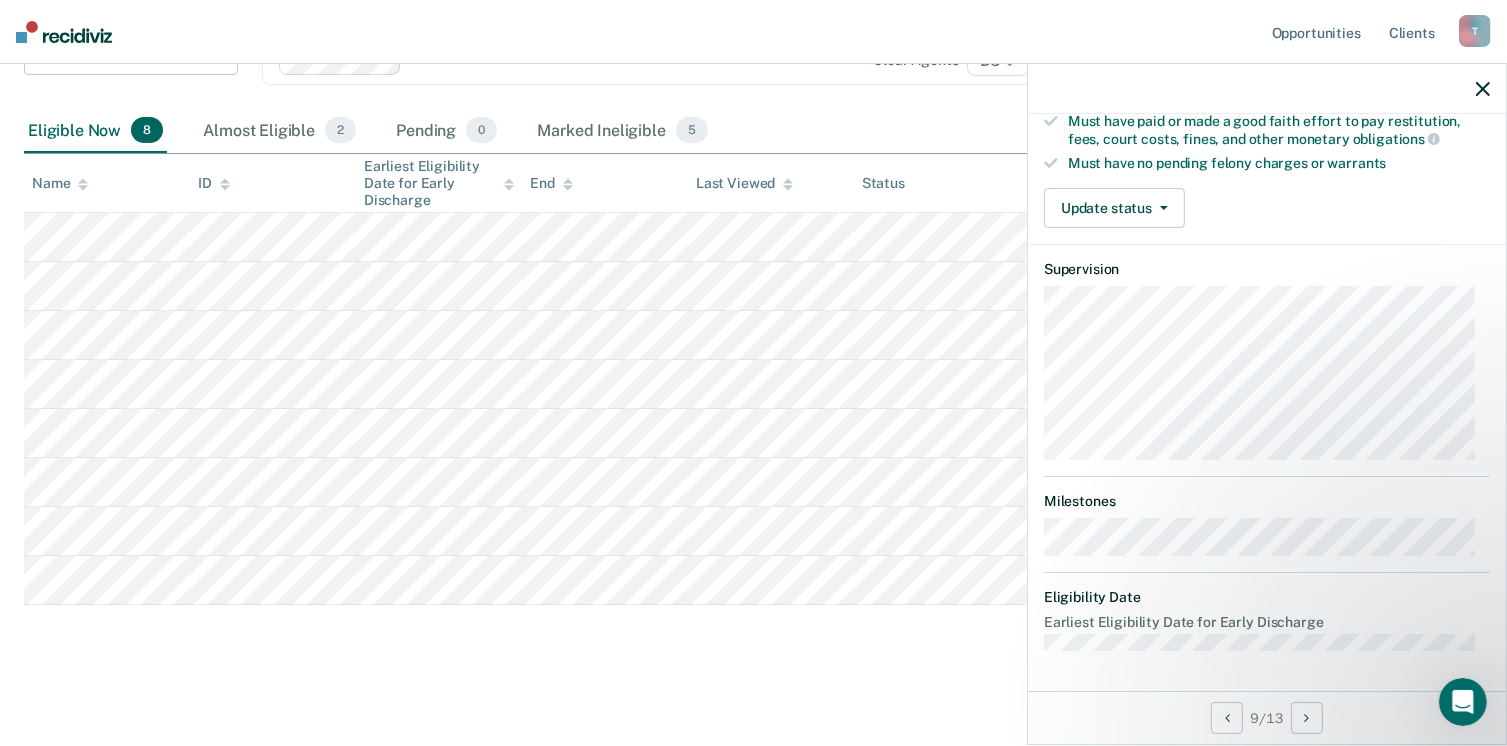 scroll, scrollTop: 392, scrollLeft: 0, axis: vertical 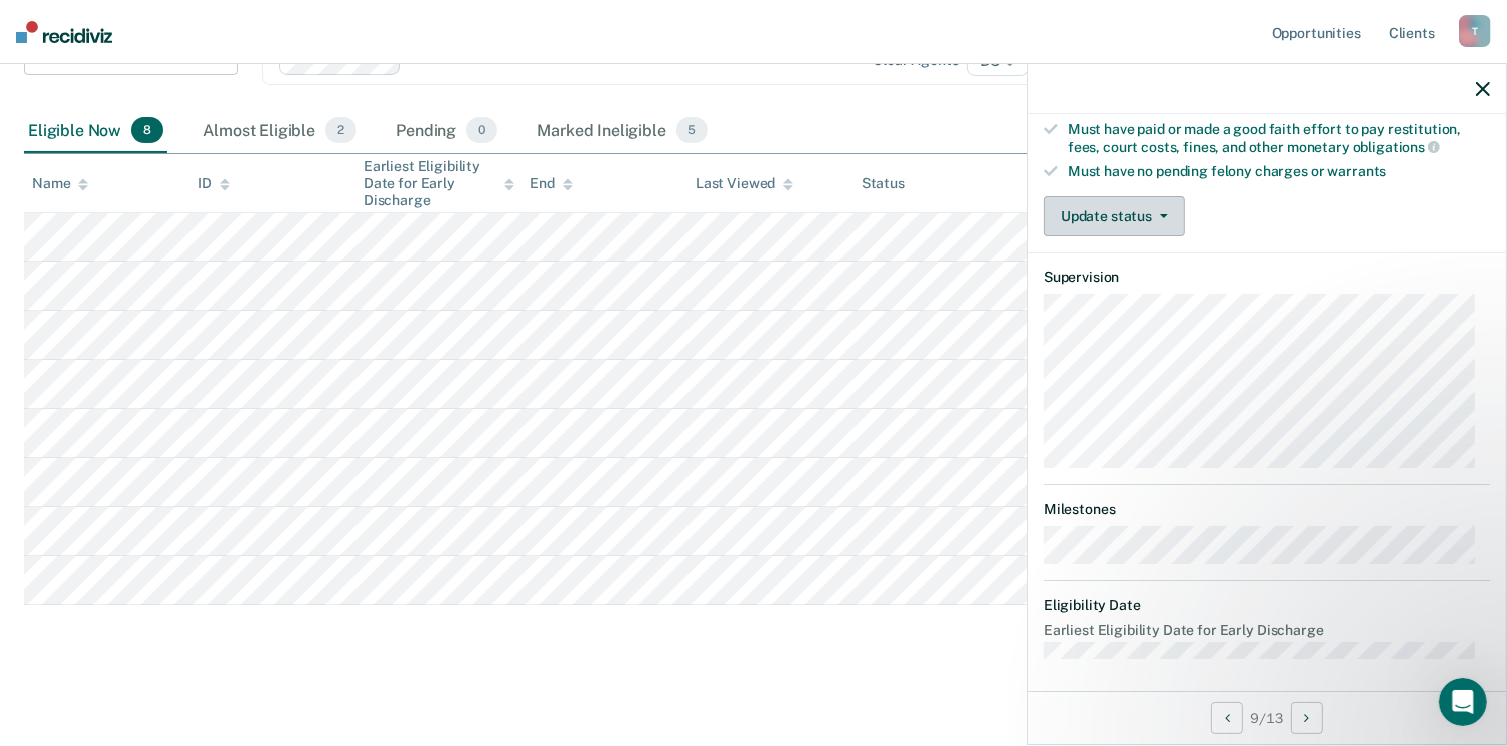 click on "Update status" at bounding box center (1114, 216) 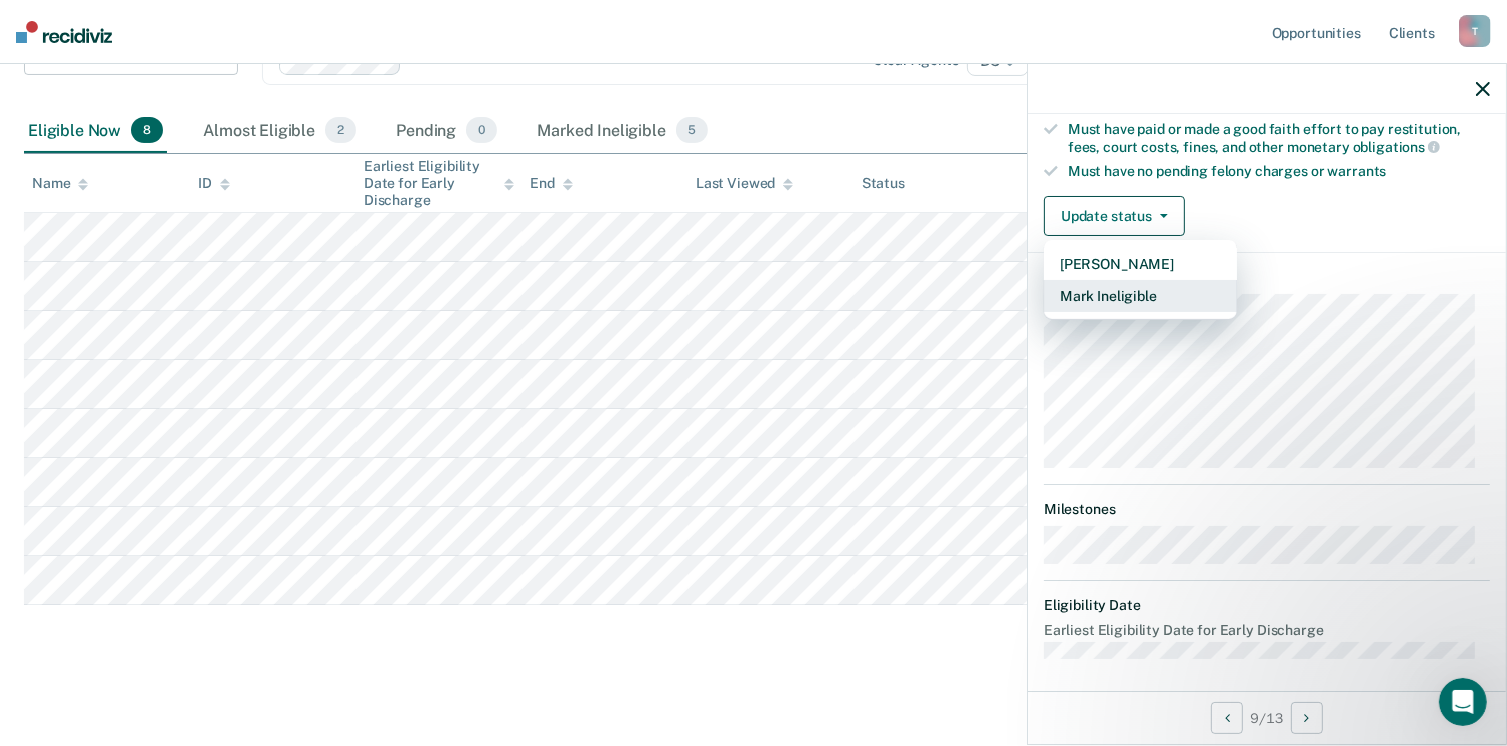 click on "Mark Ineligible" at bounding box center (1140, 296) 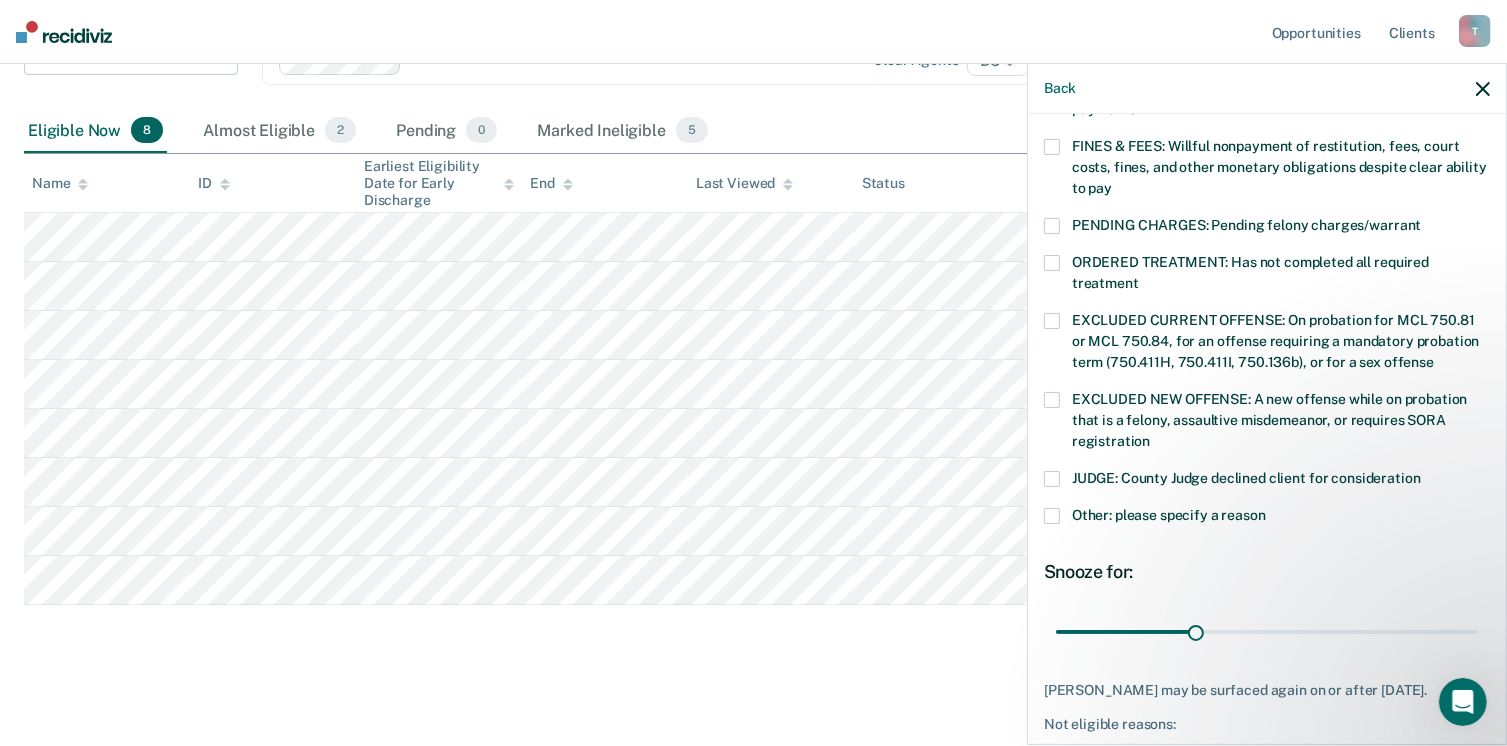 scroll, scrollTop: 592, scrollLeft: 0, axis: vertical 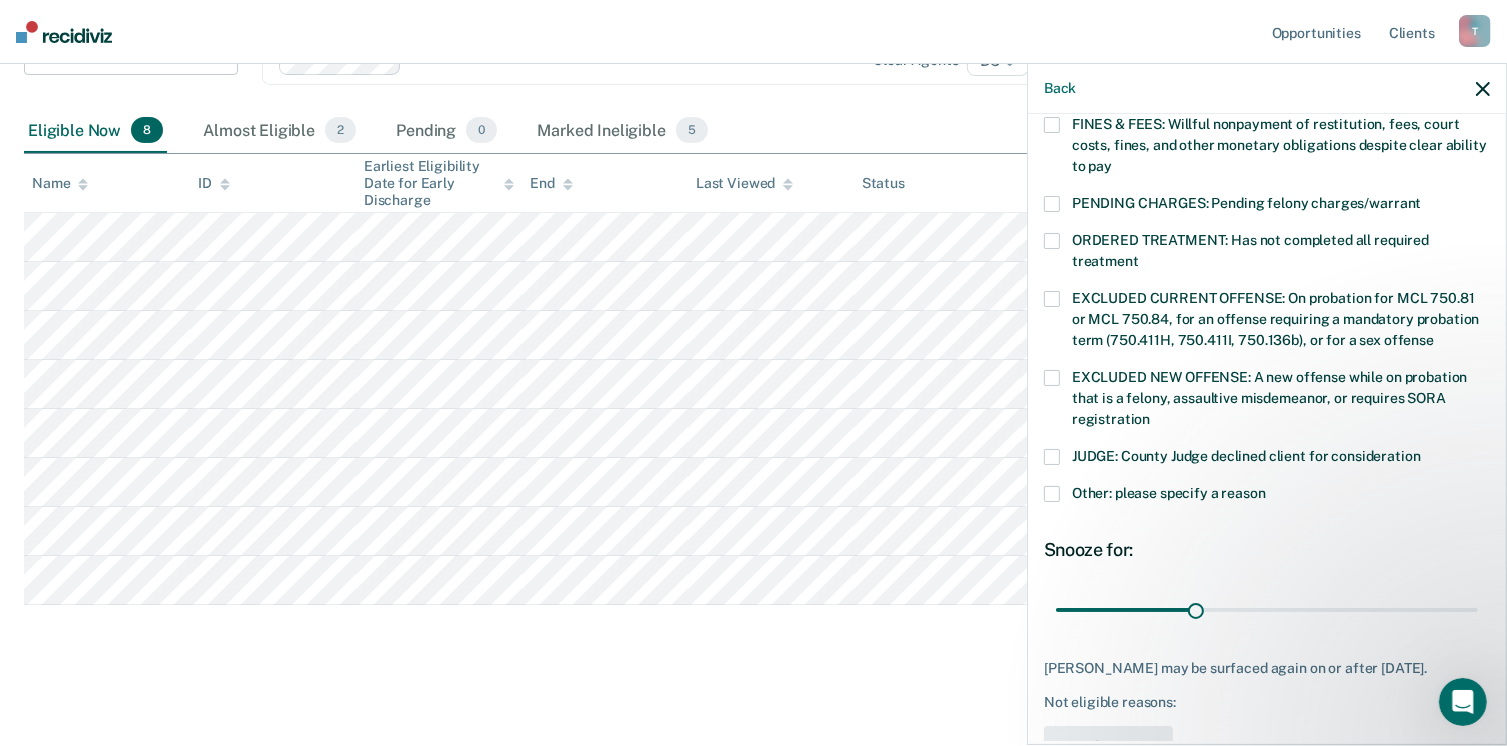 click at bounding box center (1052, 494) 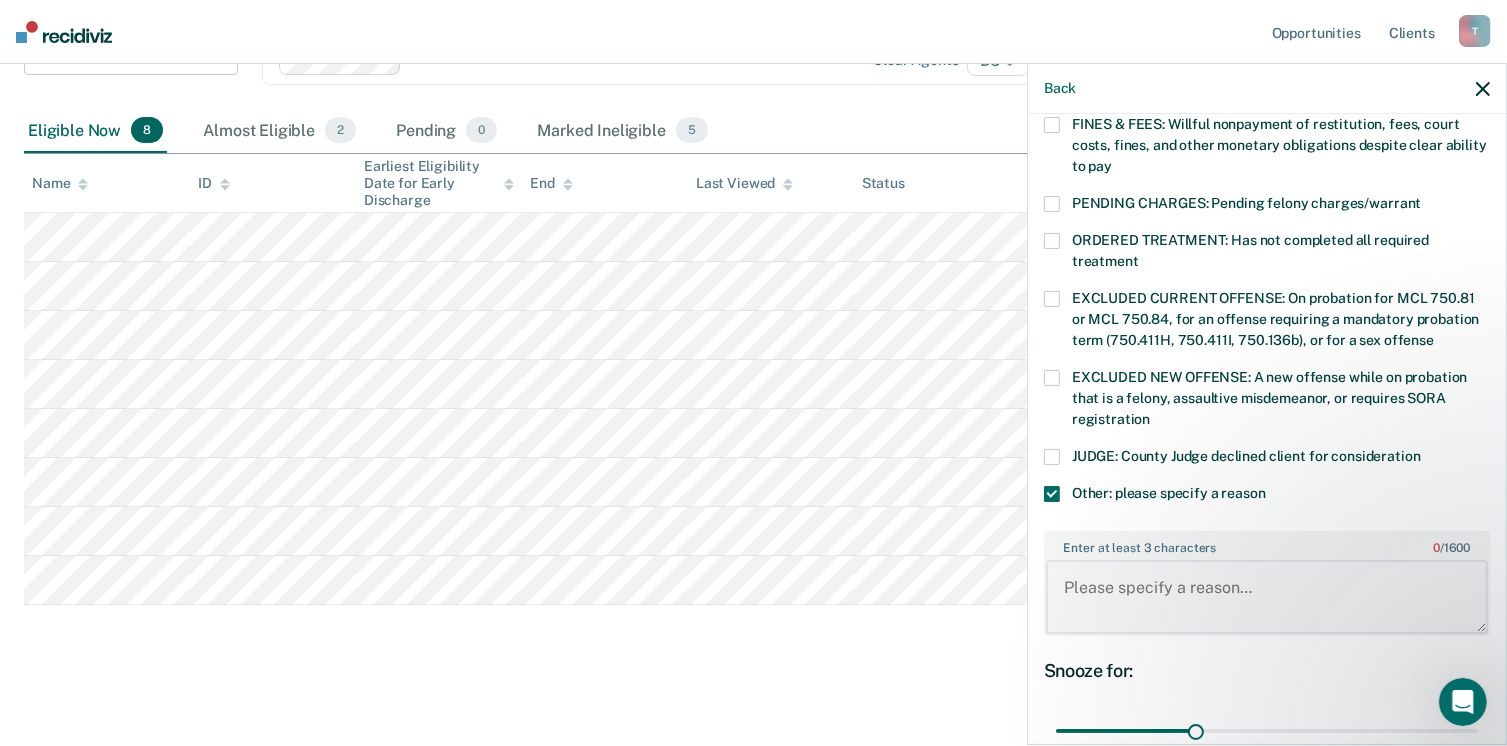 click on "Enter at least 3 characters 0  /  1600" at bounding box center (1267, 597) 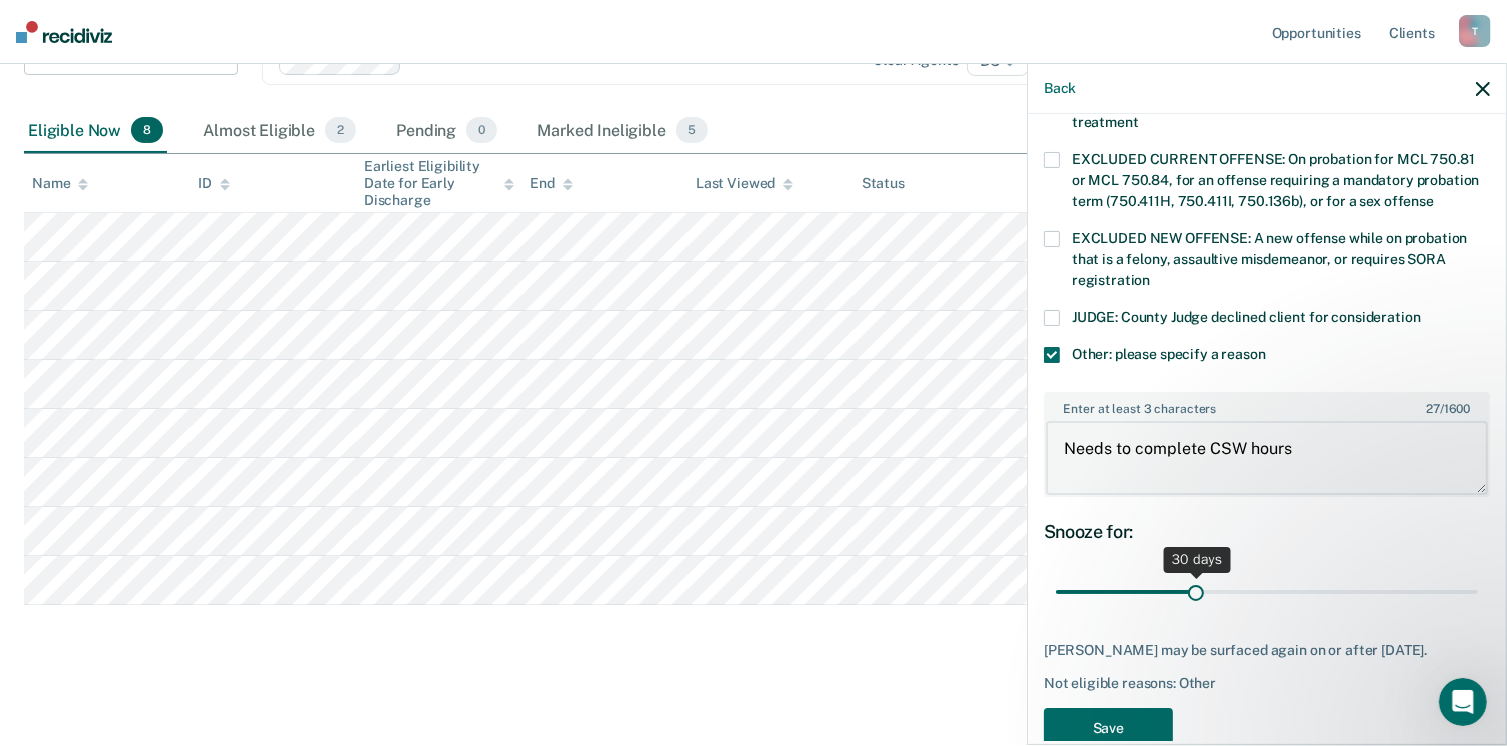 scroll, scrollTop: 749, scrollLeft: 0, axis: vertical 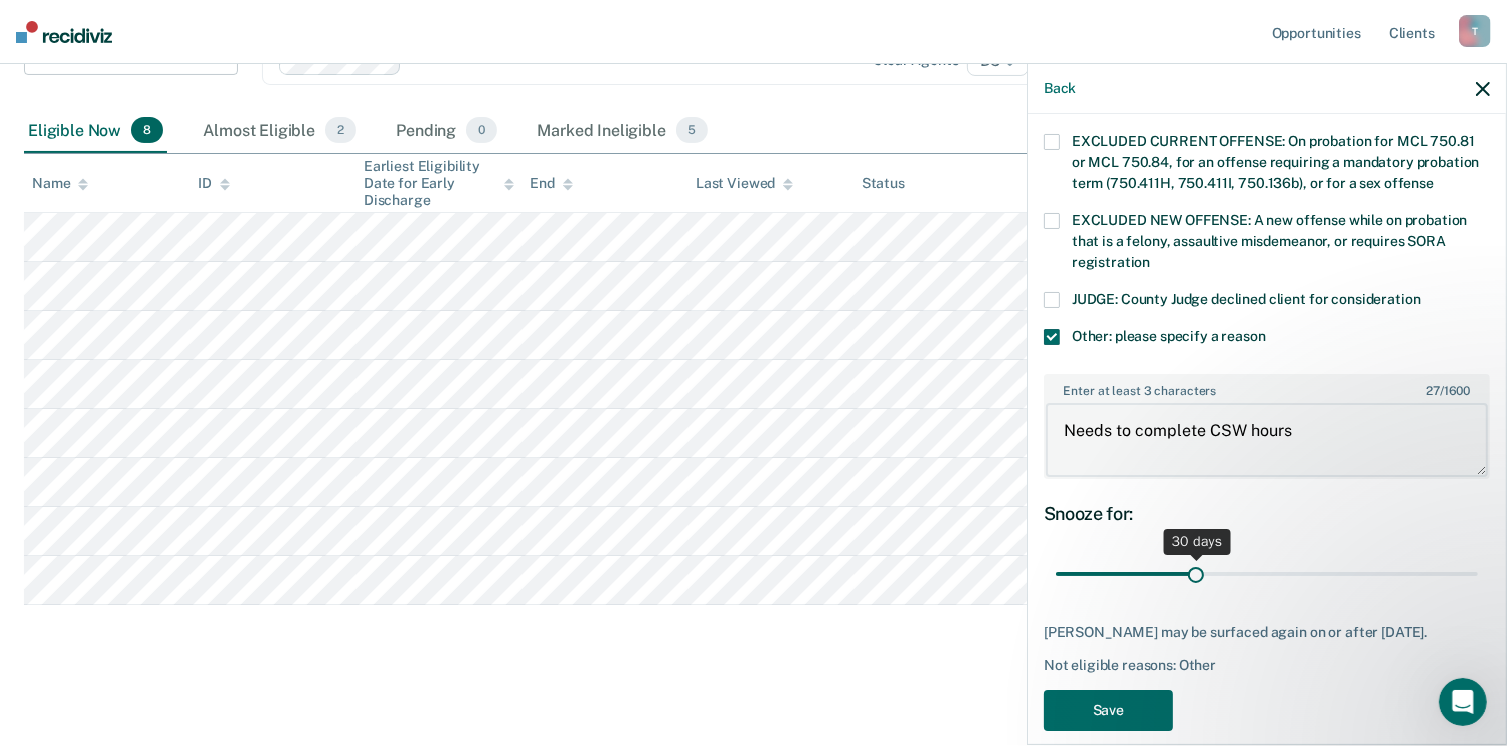 type on "Needs to complete CSW hours" 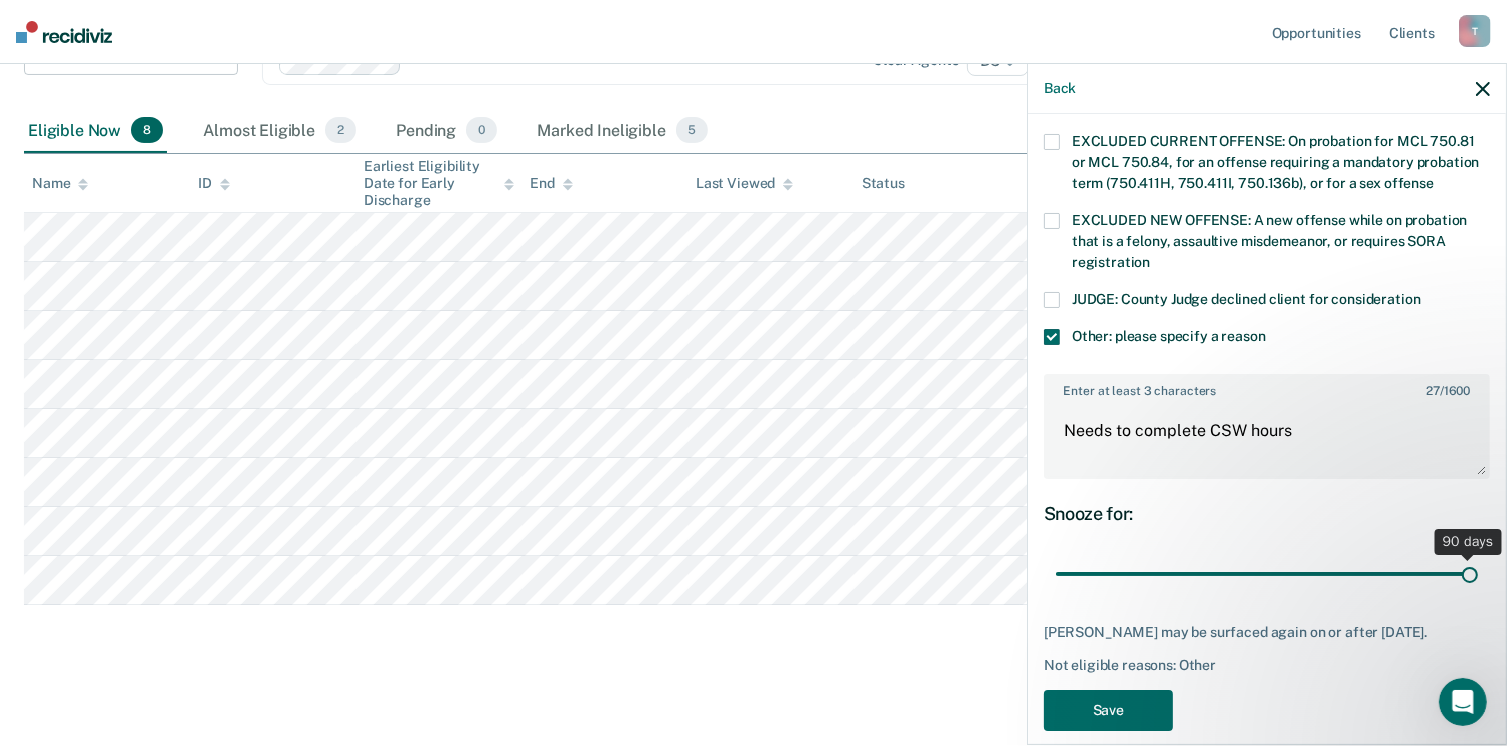 drag, startPoint x: 1186, startPoint y: 553, endPoint x: 1459, endPoint y: 568, distance: 273.41177 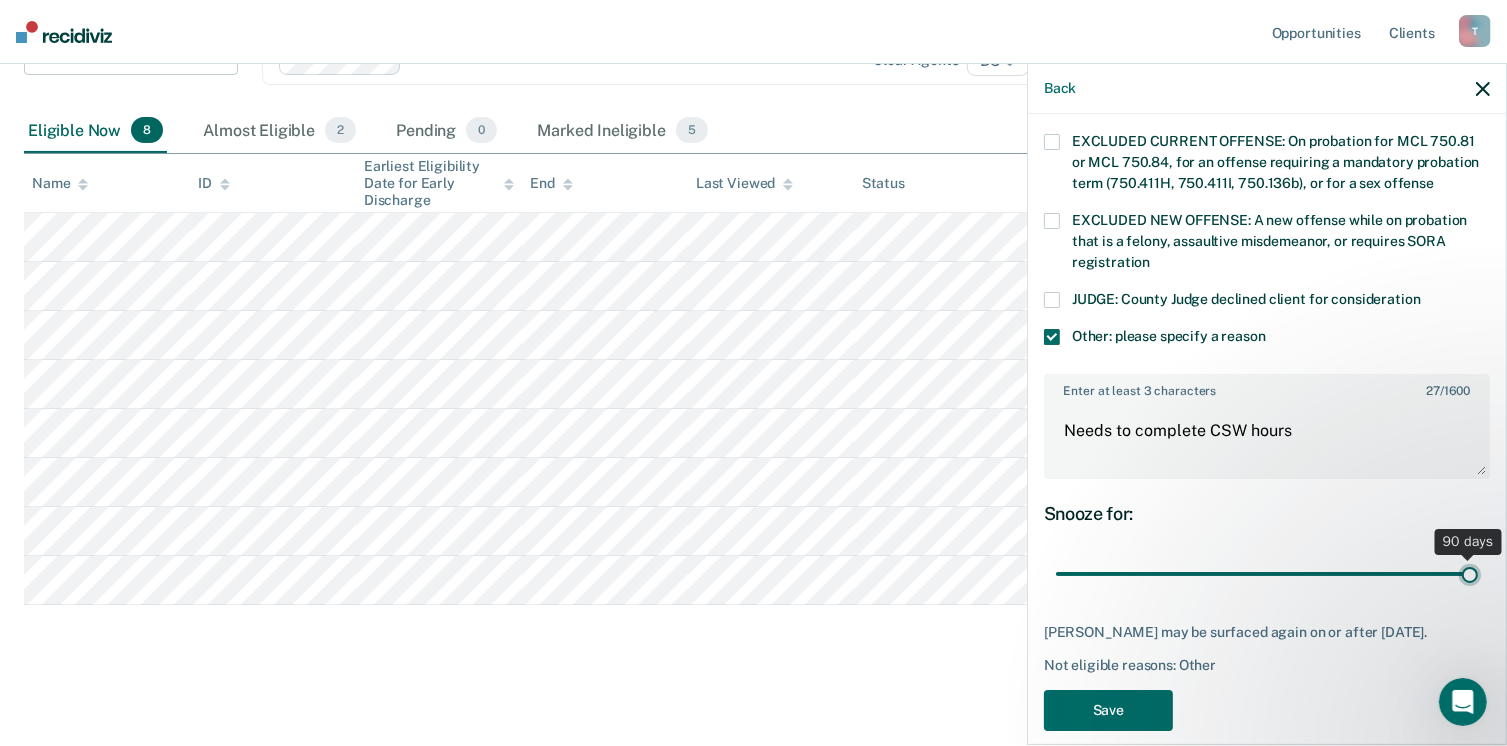type on "90" 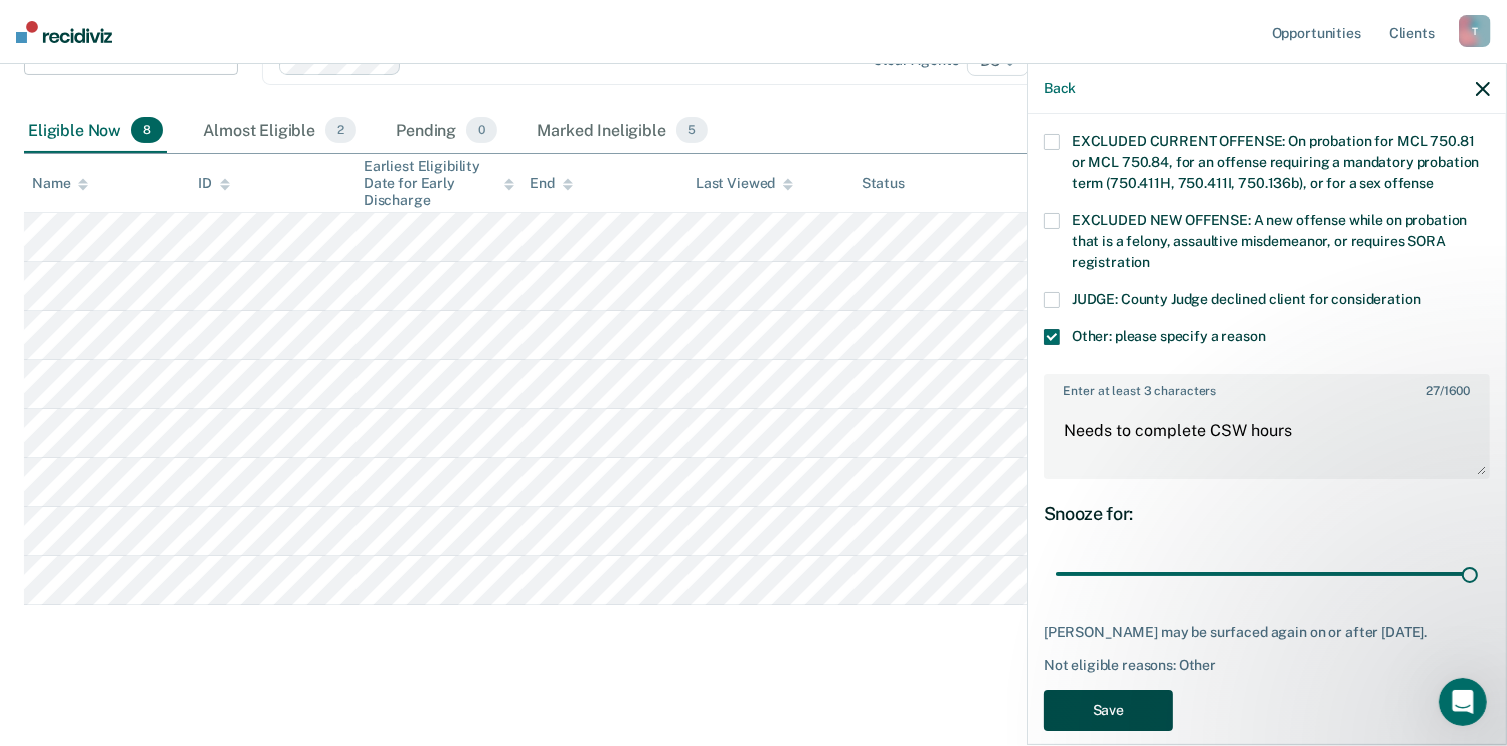 click on "Save" at bounding box center [1108, 710] 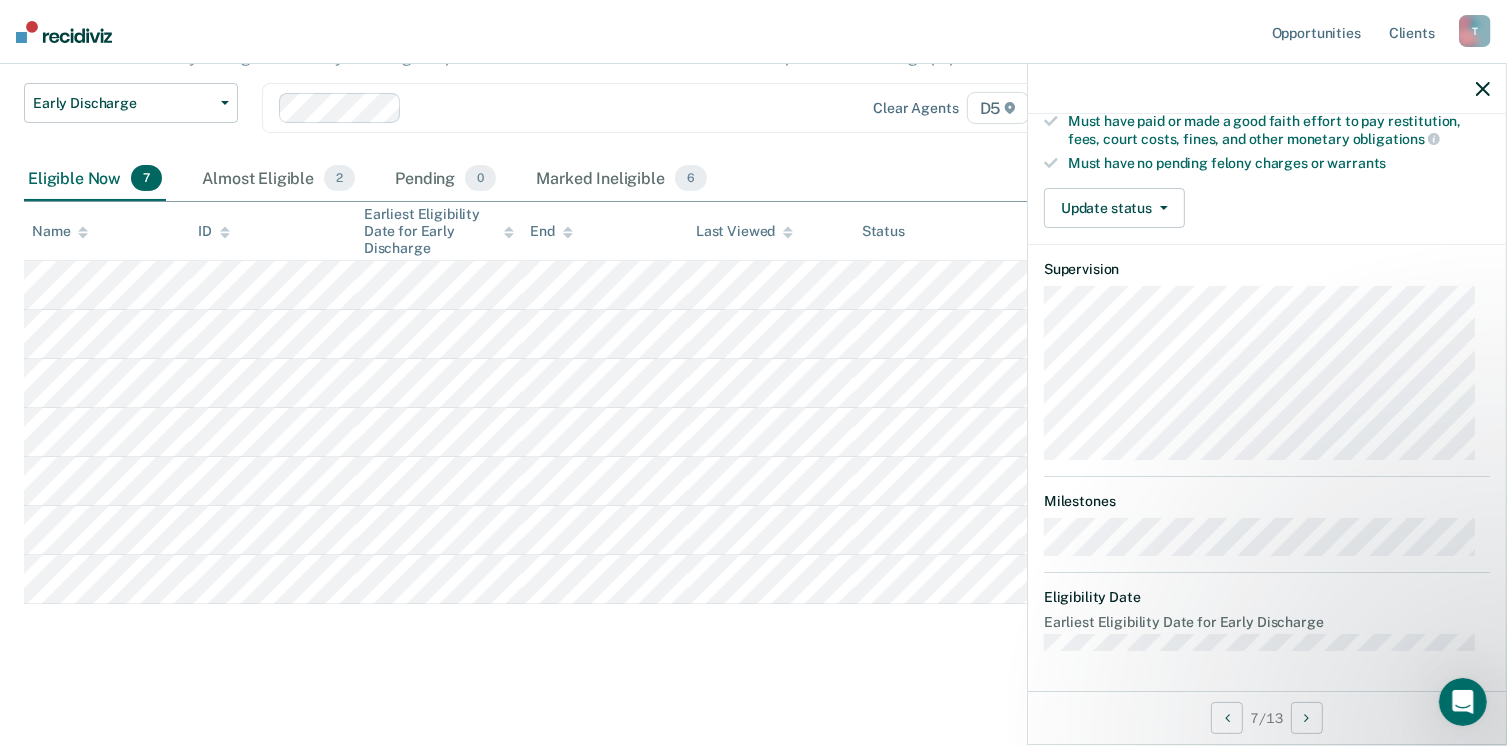 scroll, scrollTop: 371, scrollLeft: 0, axis: vertical 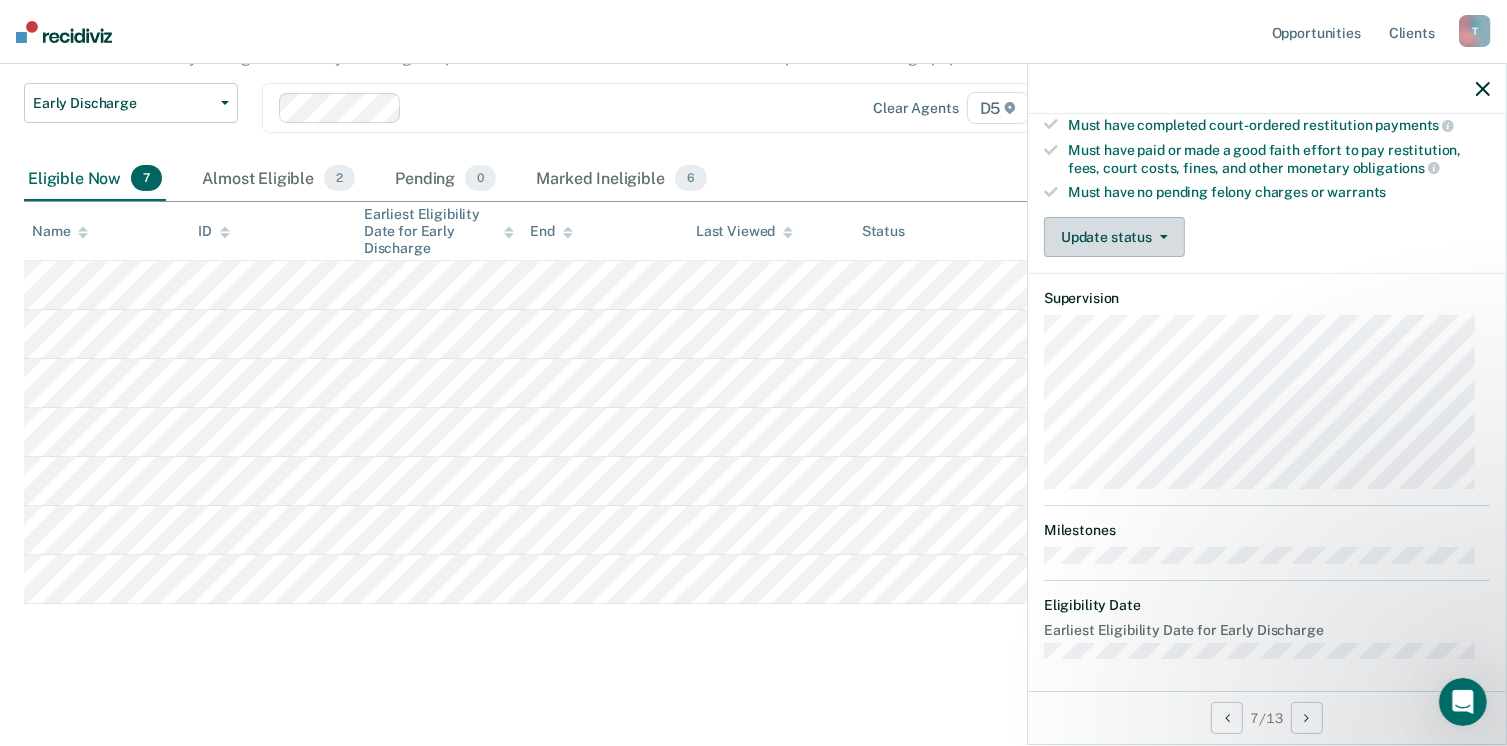 click on "Update status" at bounding box center [1114, 237] 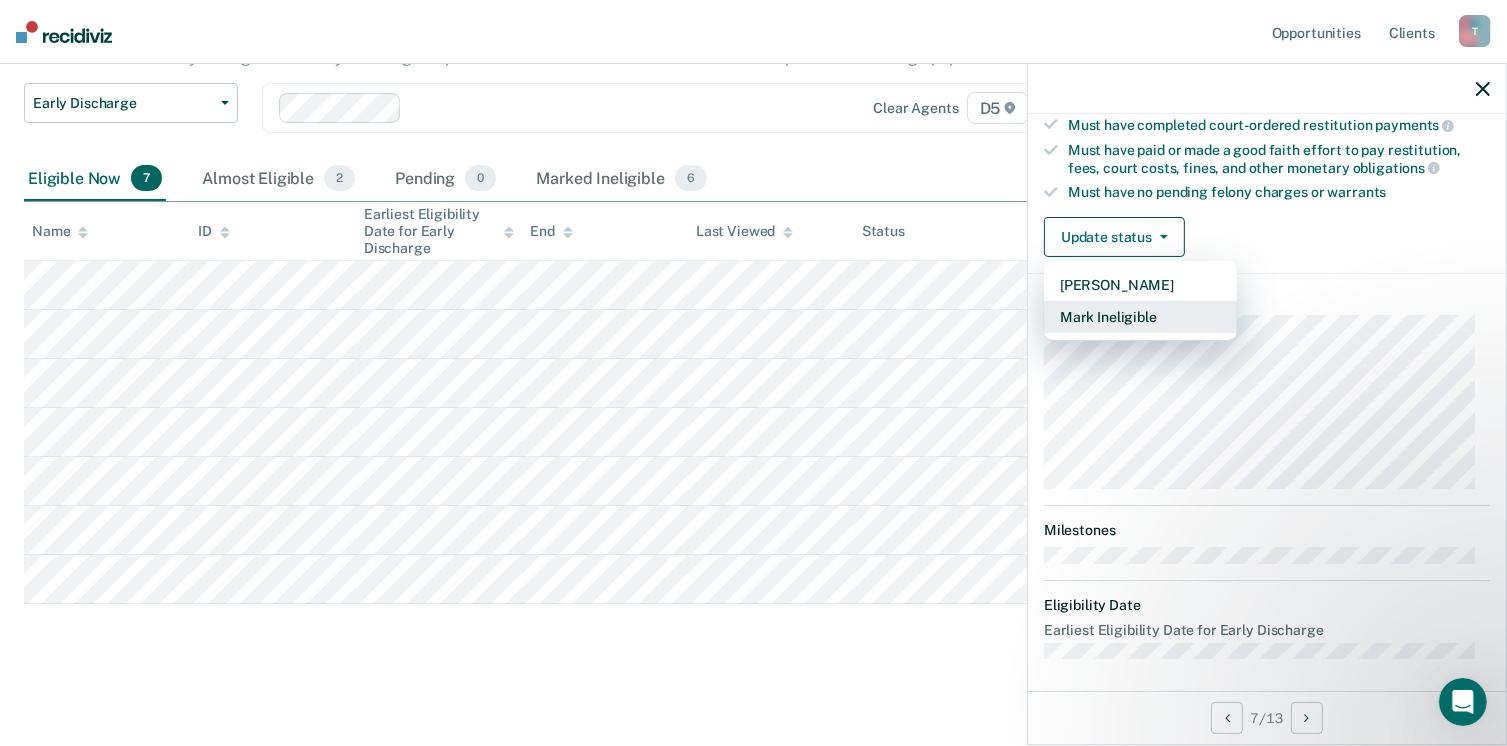 click on "Mark Ineligible" at bounding box center [1140, 317] 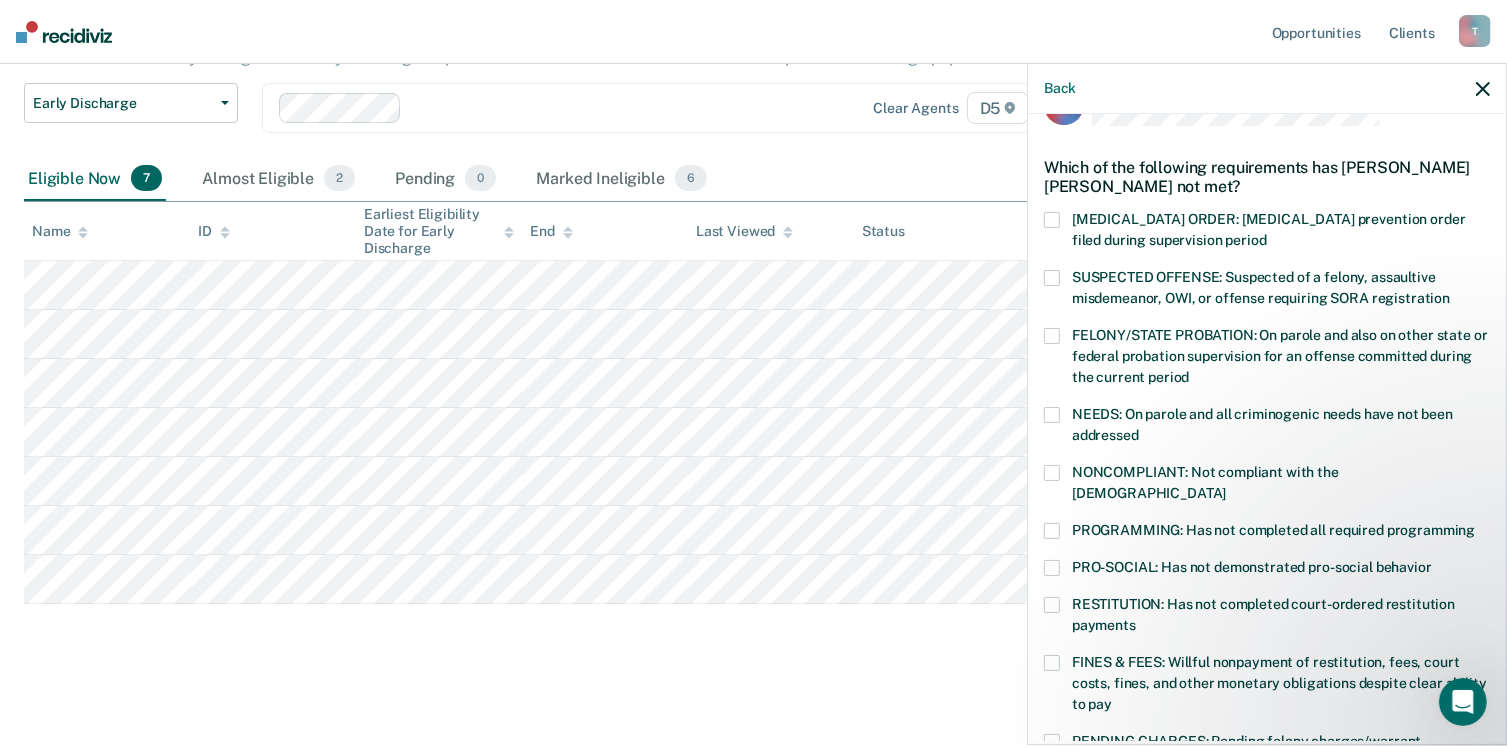 scroll, scrollTop: 100, scrollLeft: 0, axis: vertical 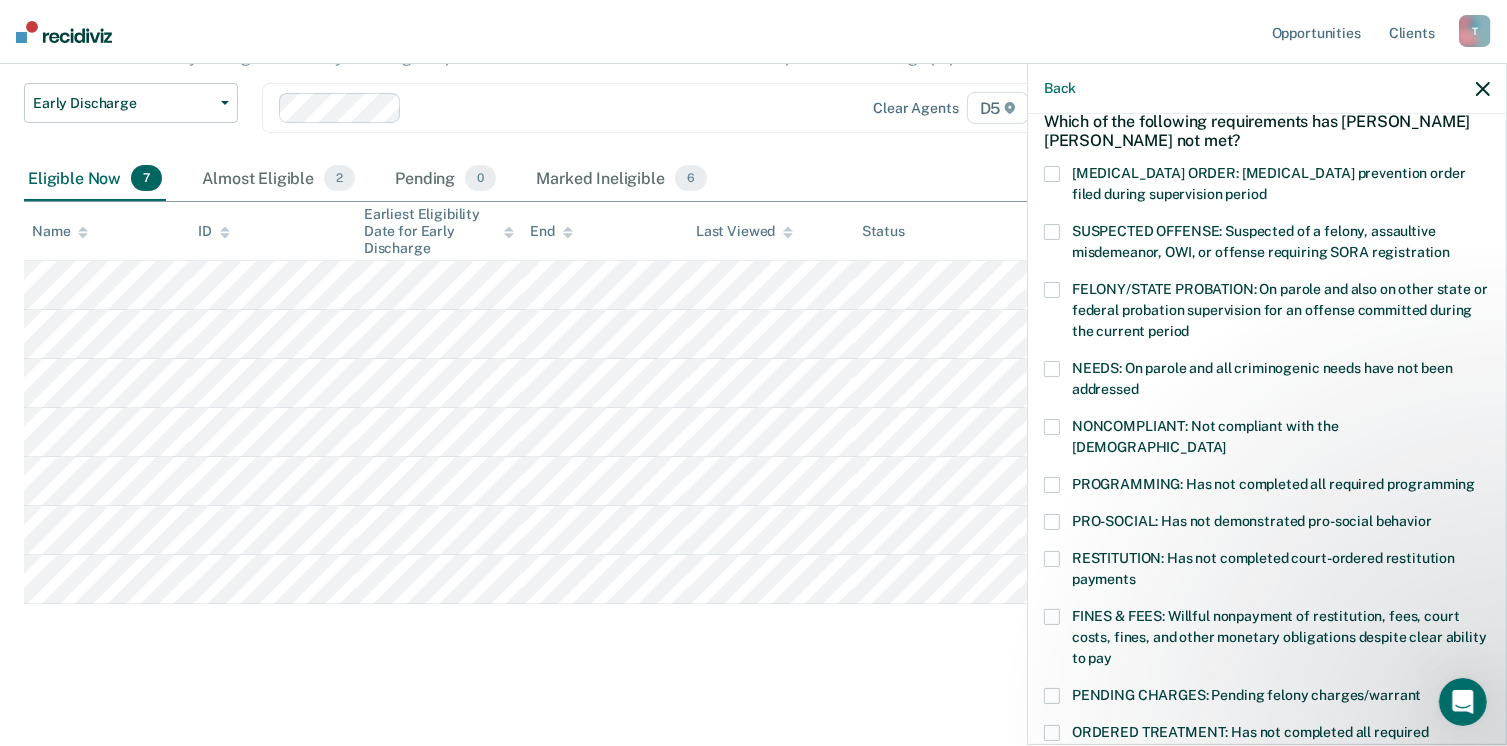 click at bounding box center [1052, 485] 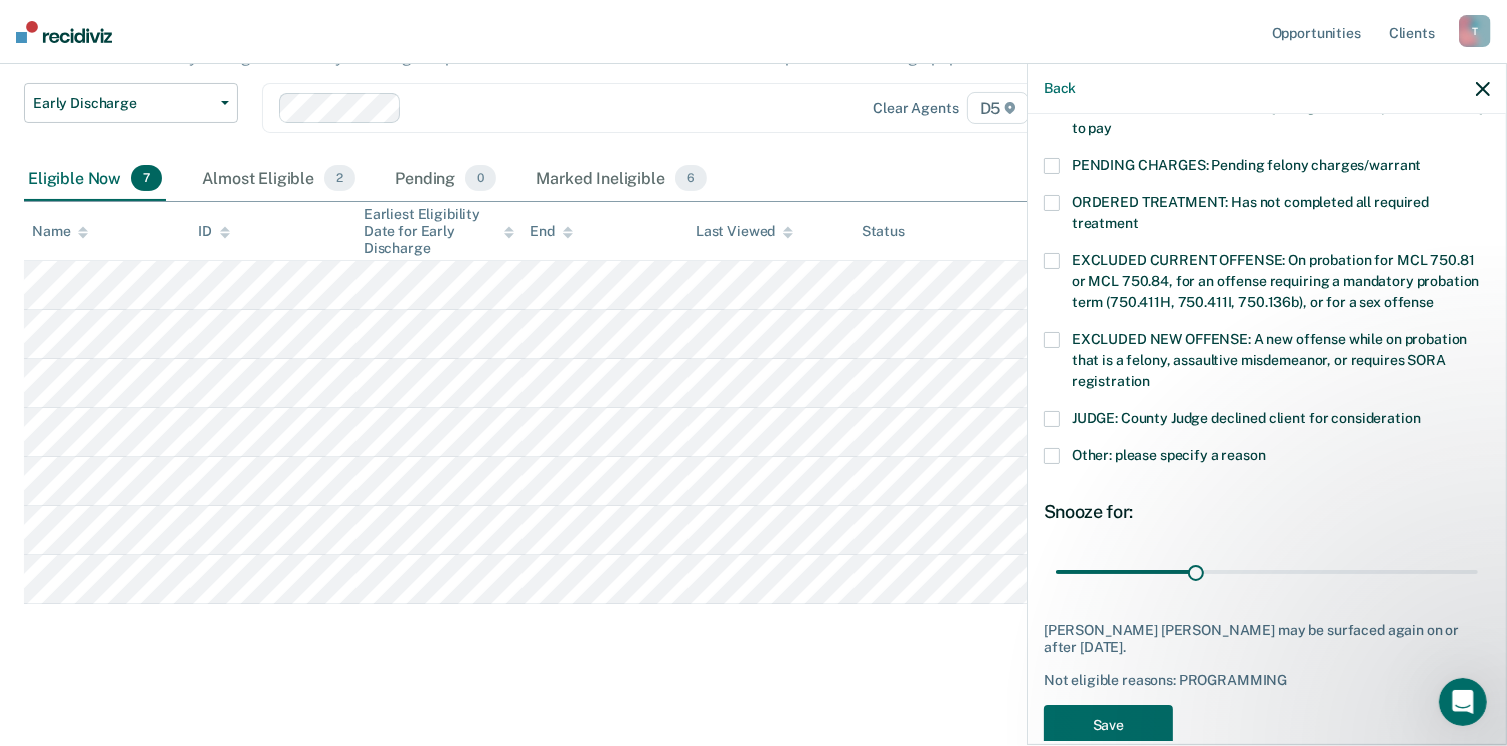 scroll, scrollTop: 647, scrollLeft: 0, axis: vertical 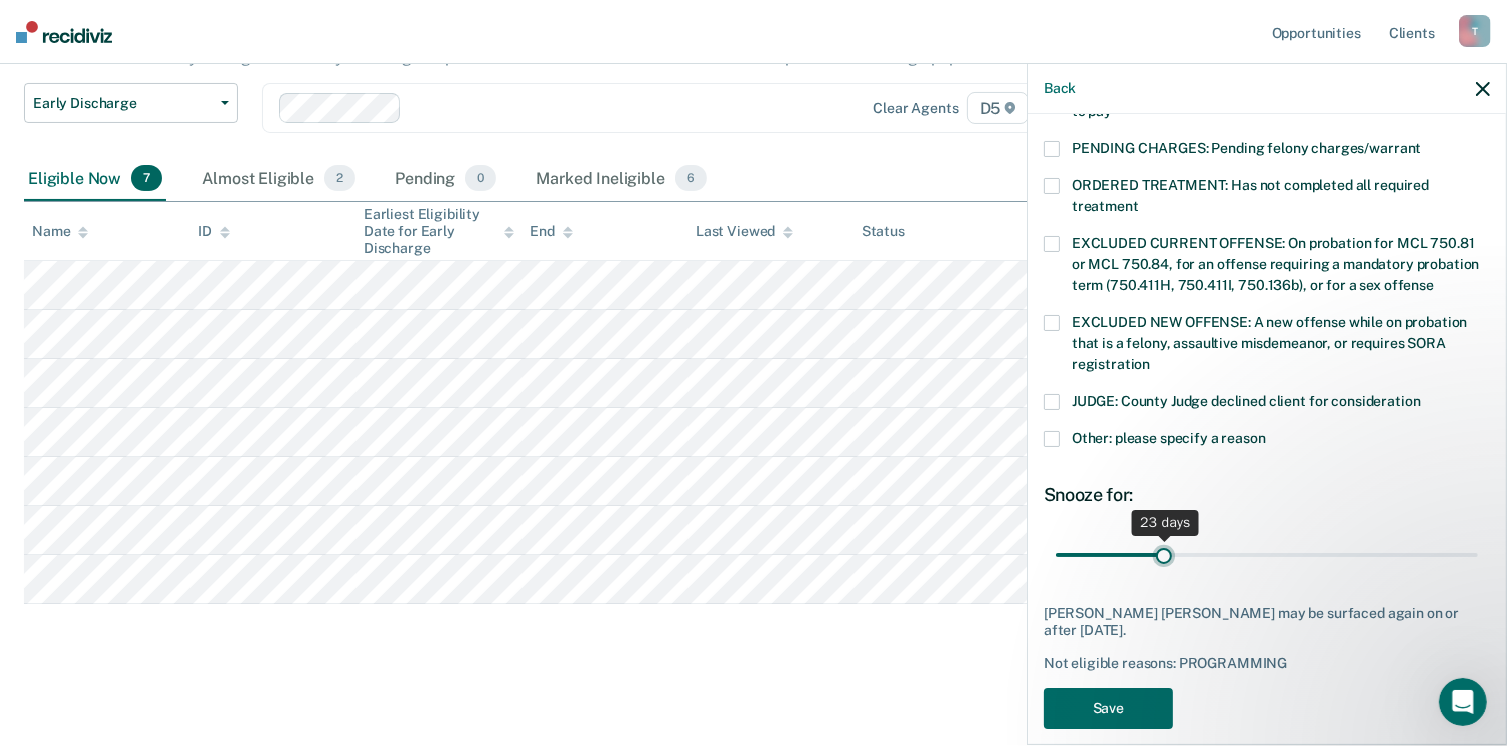 click at bounding box center (1267, 555) 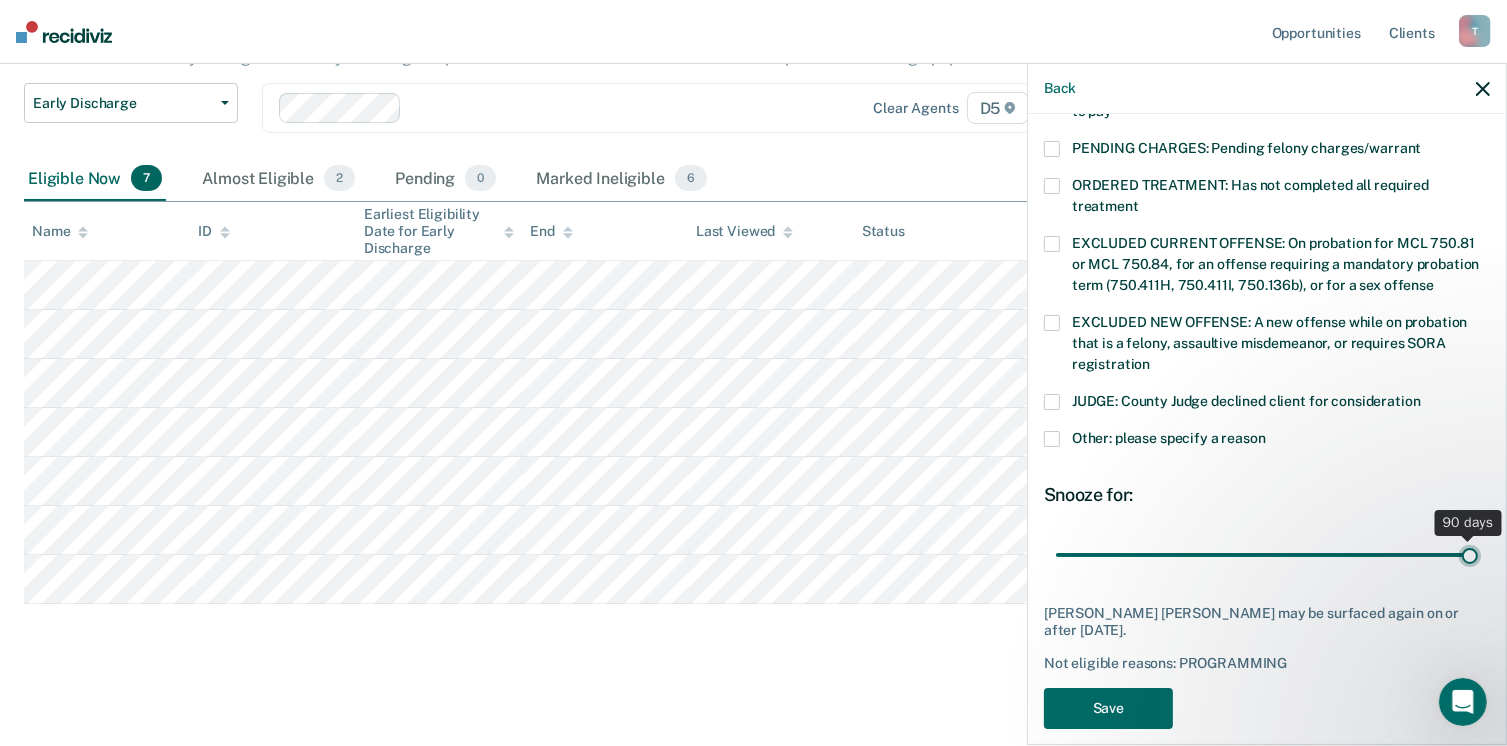 drag, startPoint x: 1160, startPoint y: 536, endPoint x: 1460, endPoint y: 542, distance: 300.06 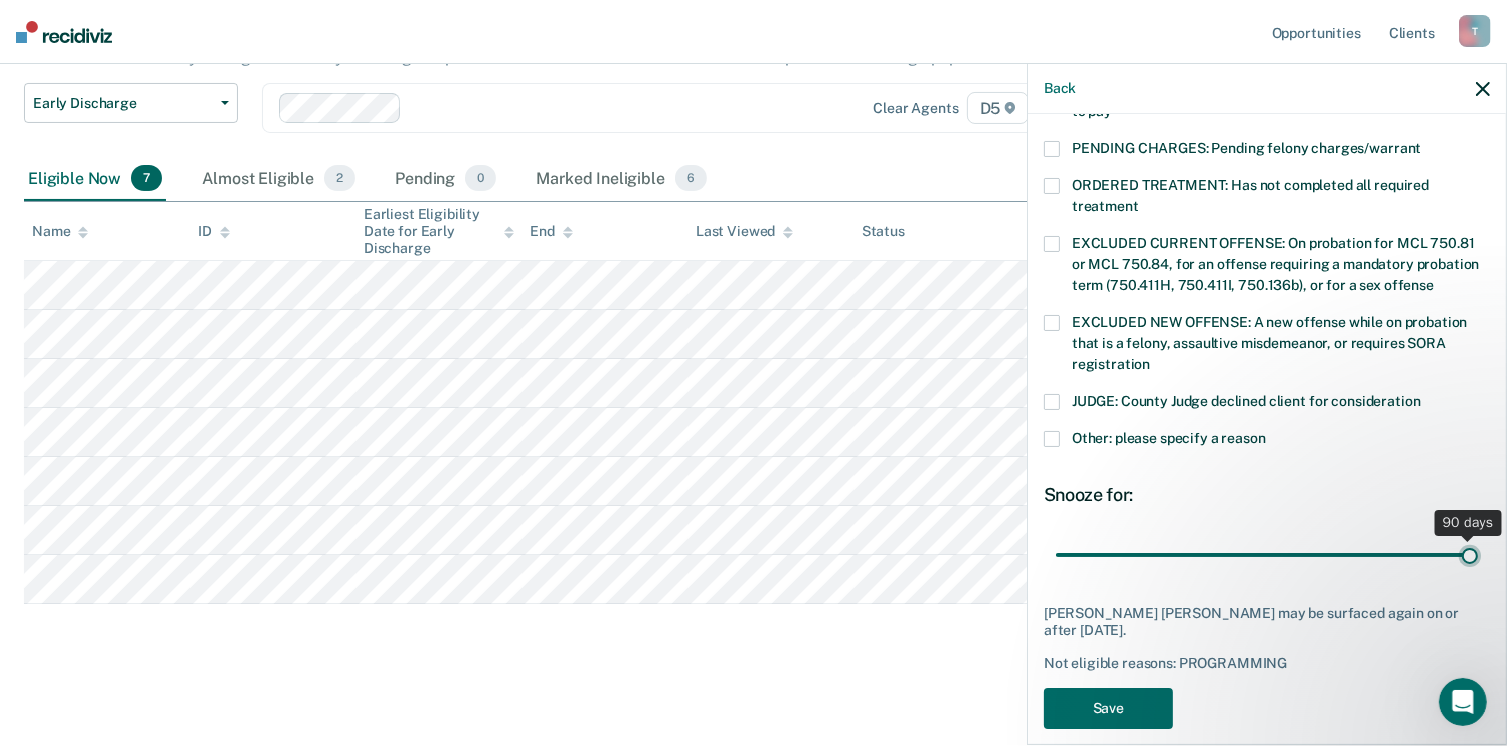 type on "90" 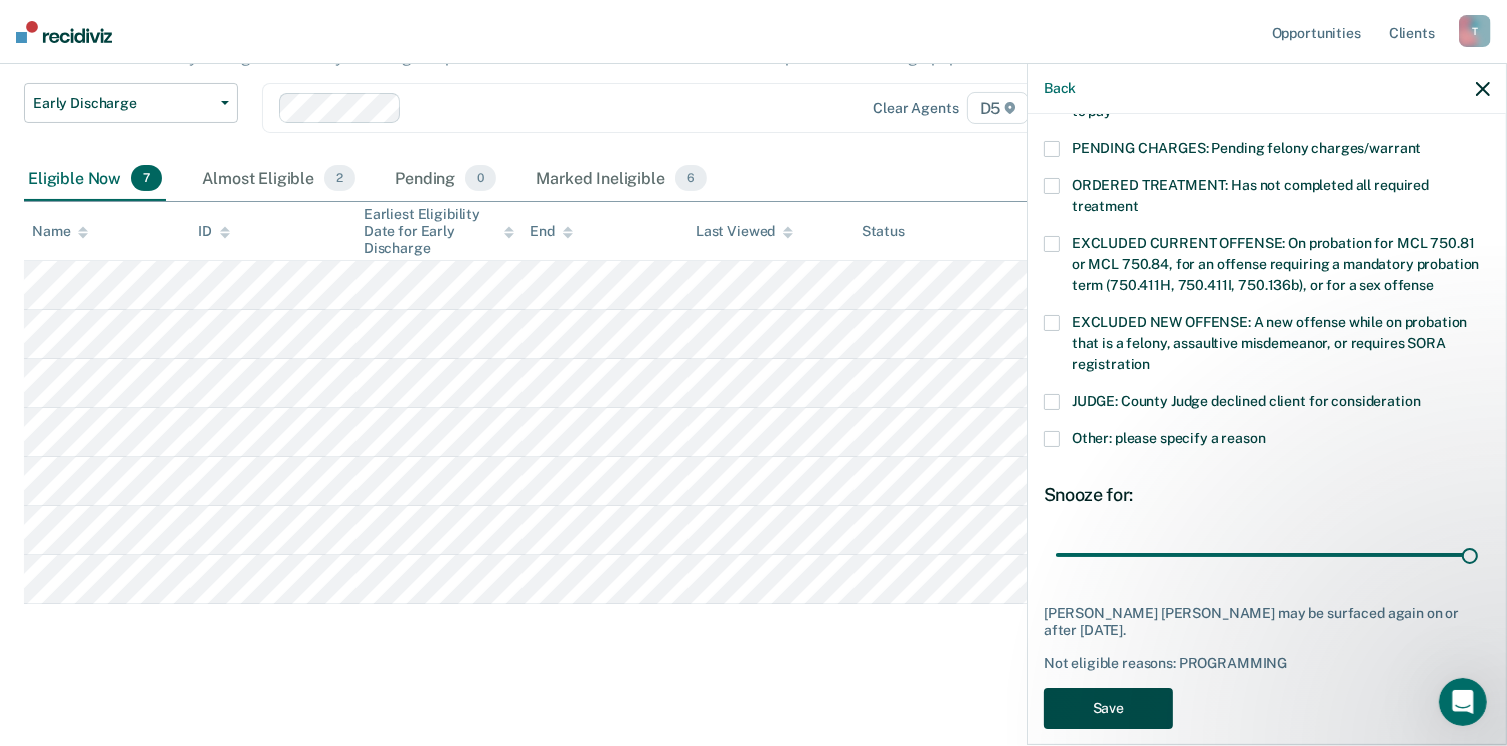 click on "Save" at bounding box center [1108, 708] 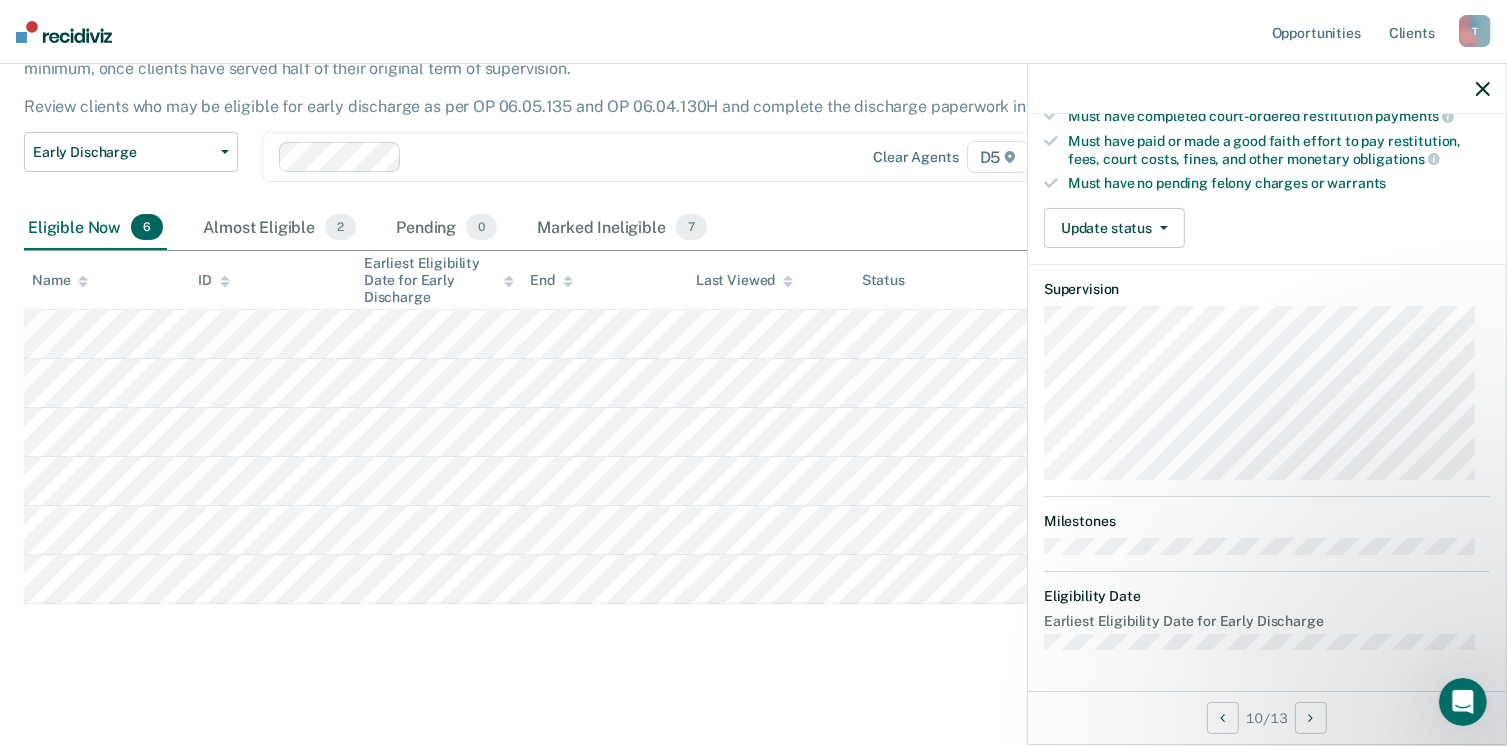 scroll, scrollTop: 371, scrollLeft: 0, axis: vertical 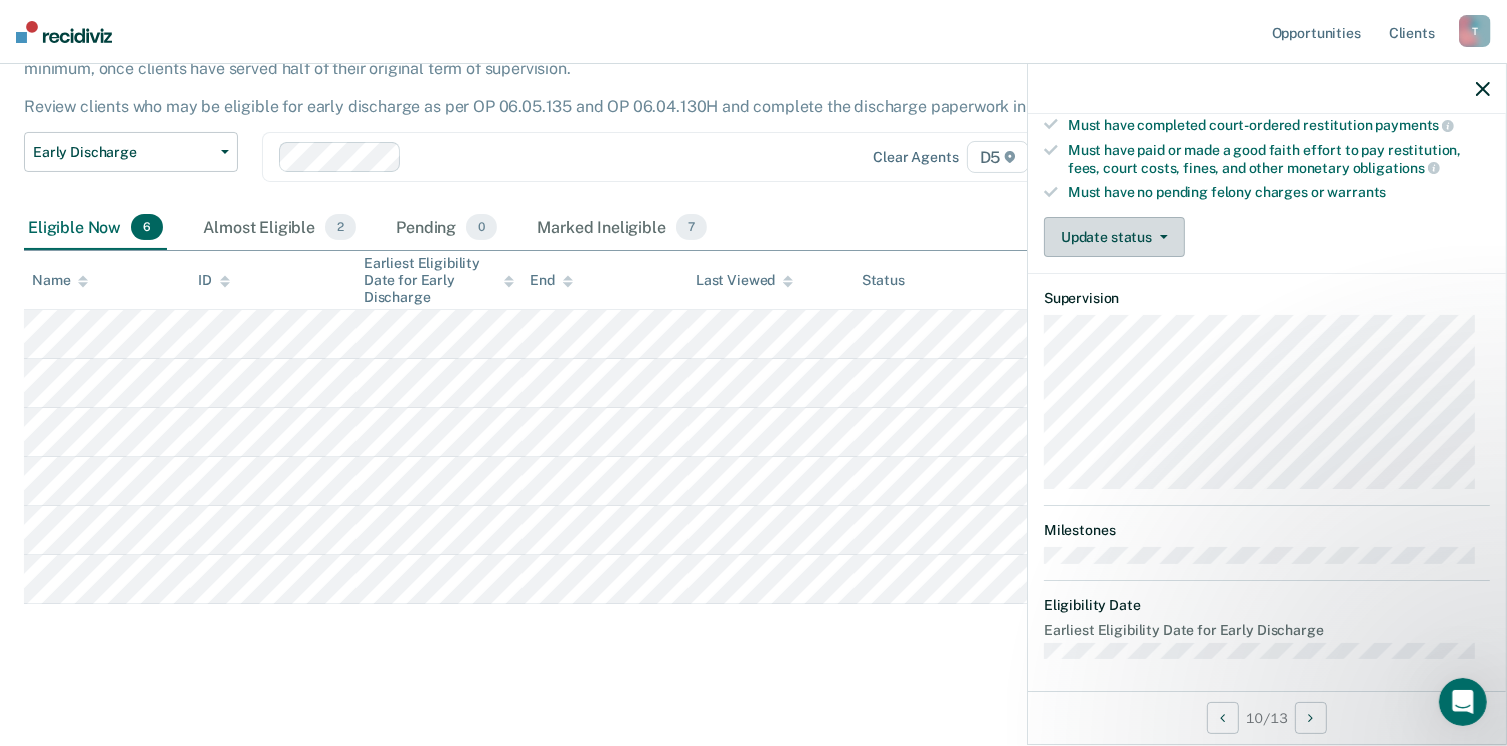 click on "Update status" at bounding box center [1114, 237] 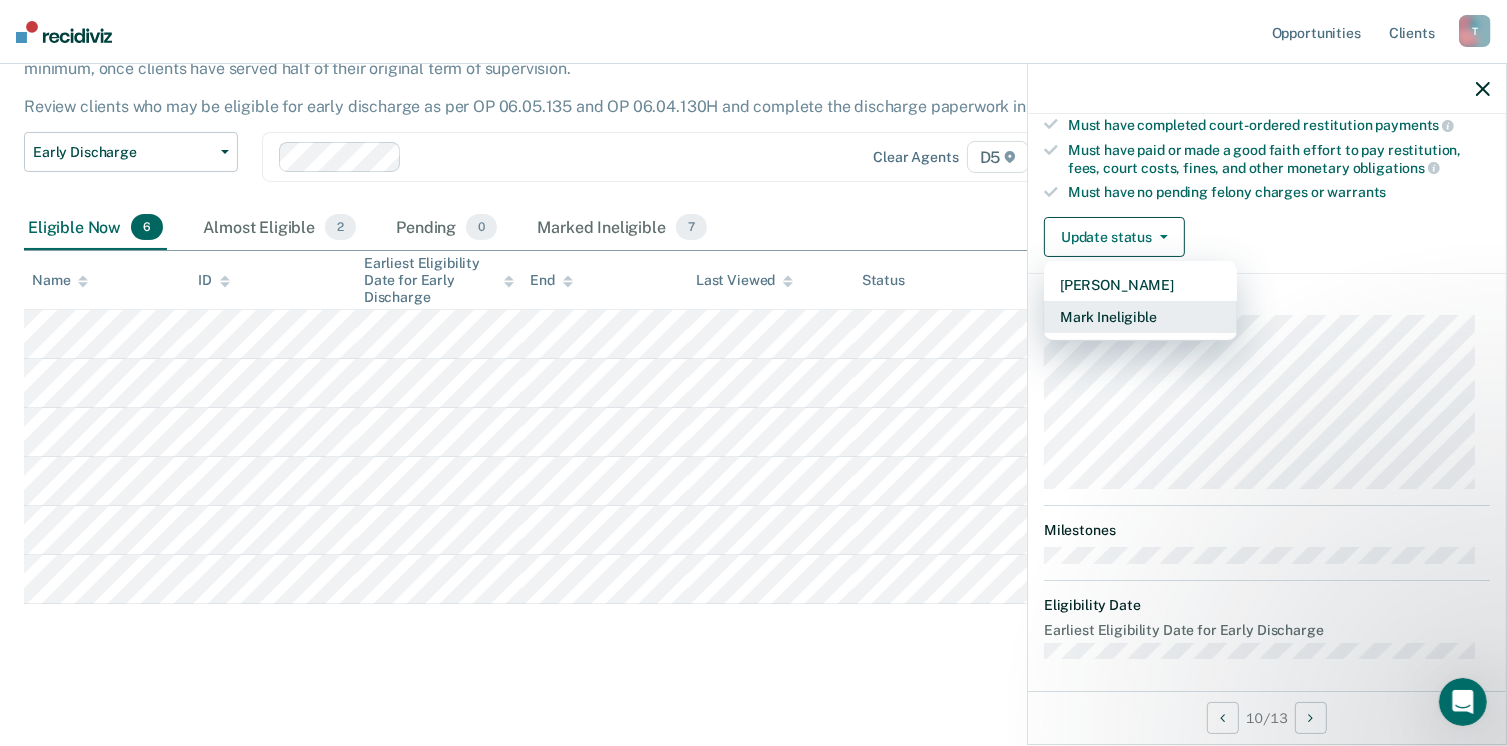 click on "Mark Ineligible" at bounding box center [1140, 317] 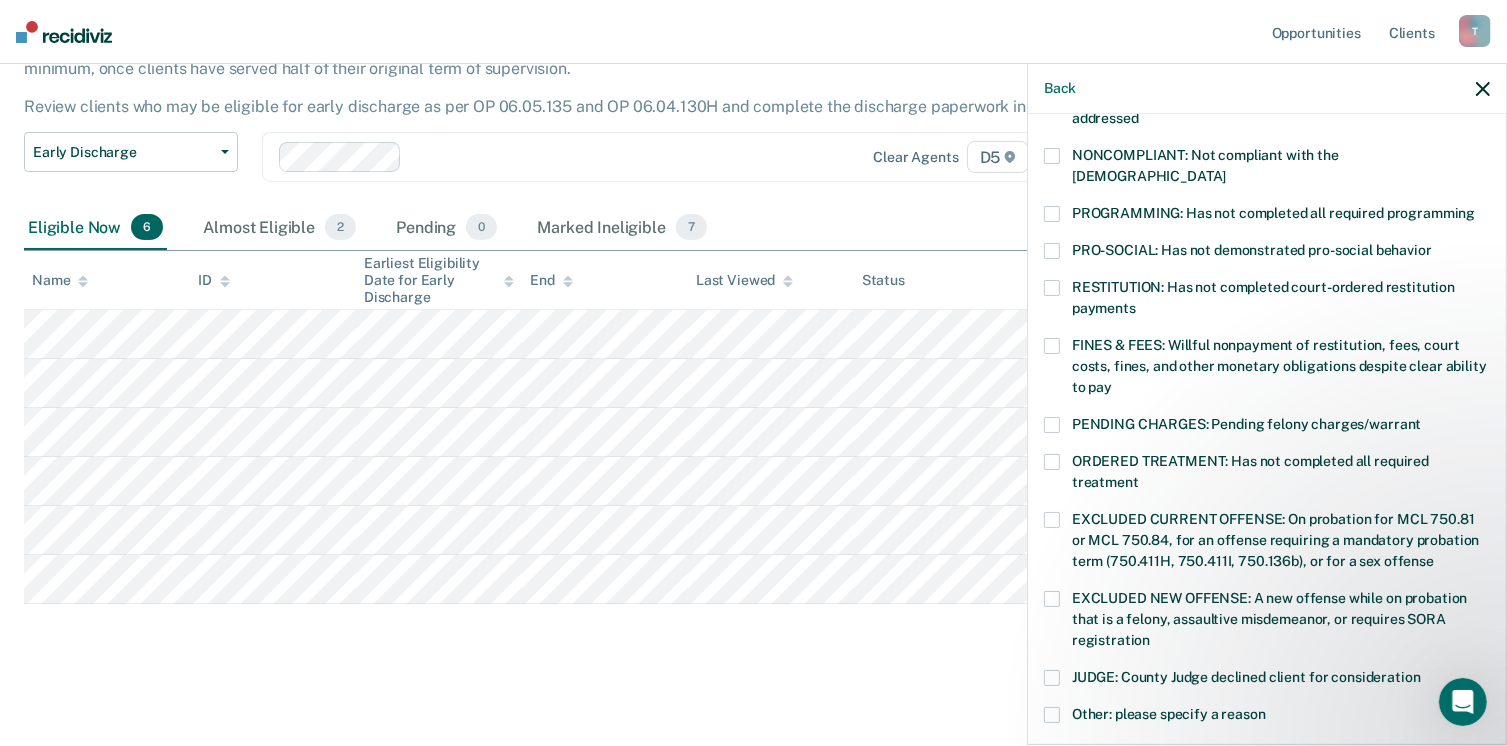 click at bounding box center (1052, 214) 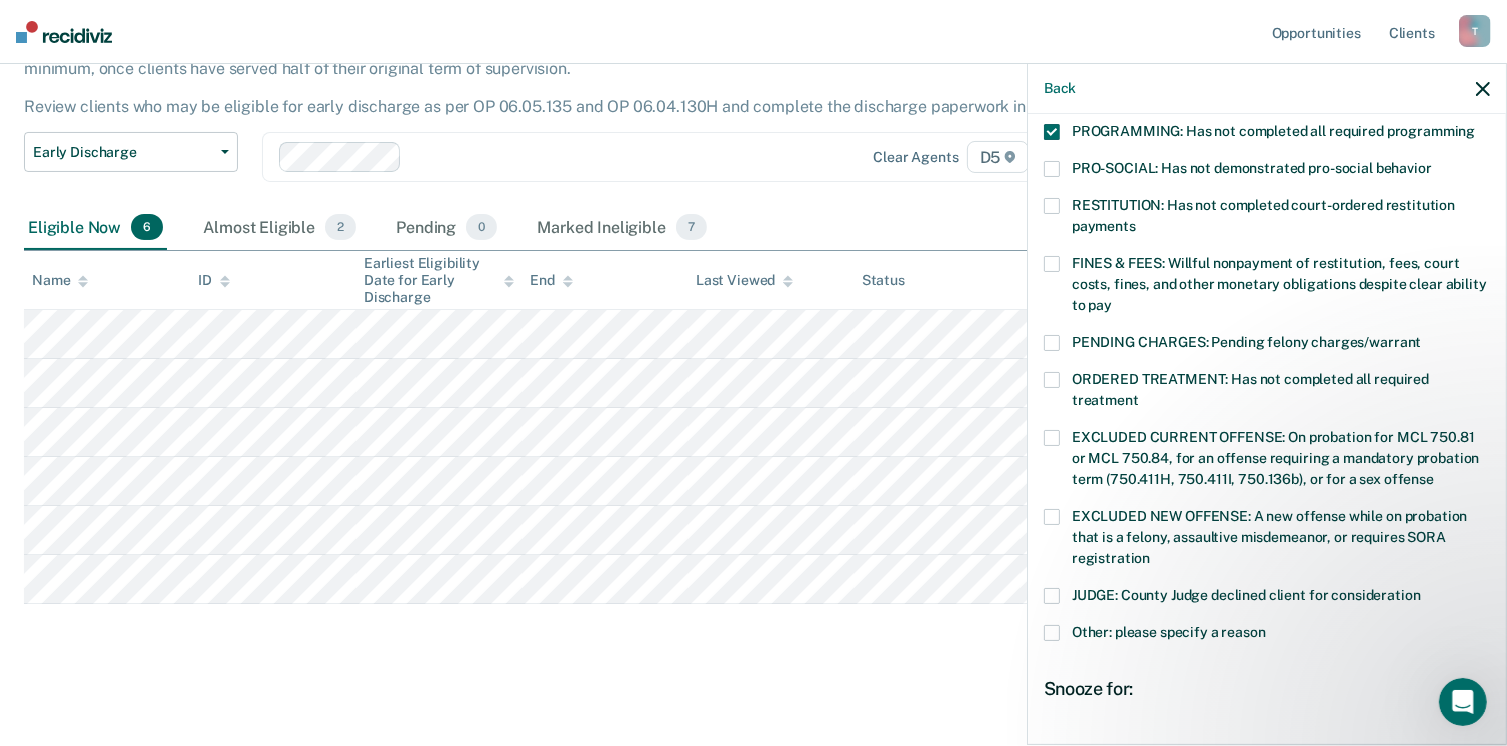 scroll, scrollTop: 630, scrollLeft: 0, axis: vertical 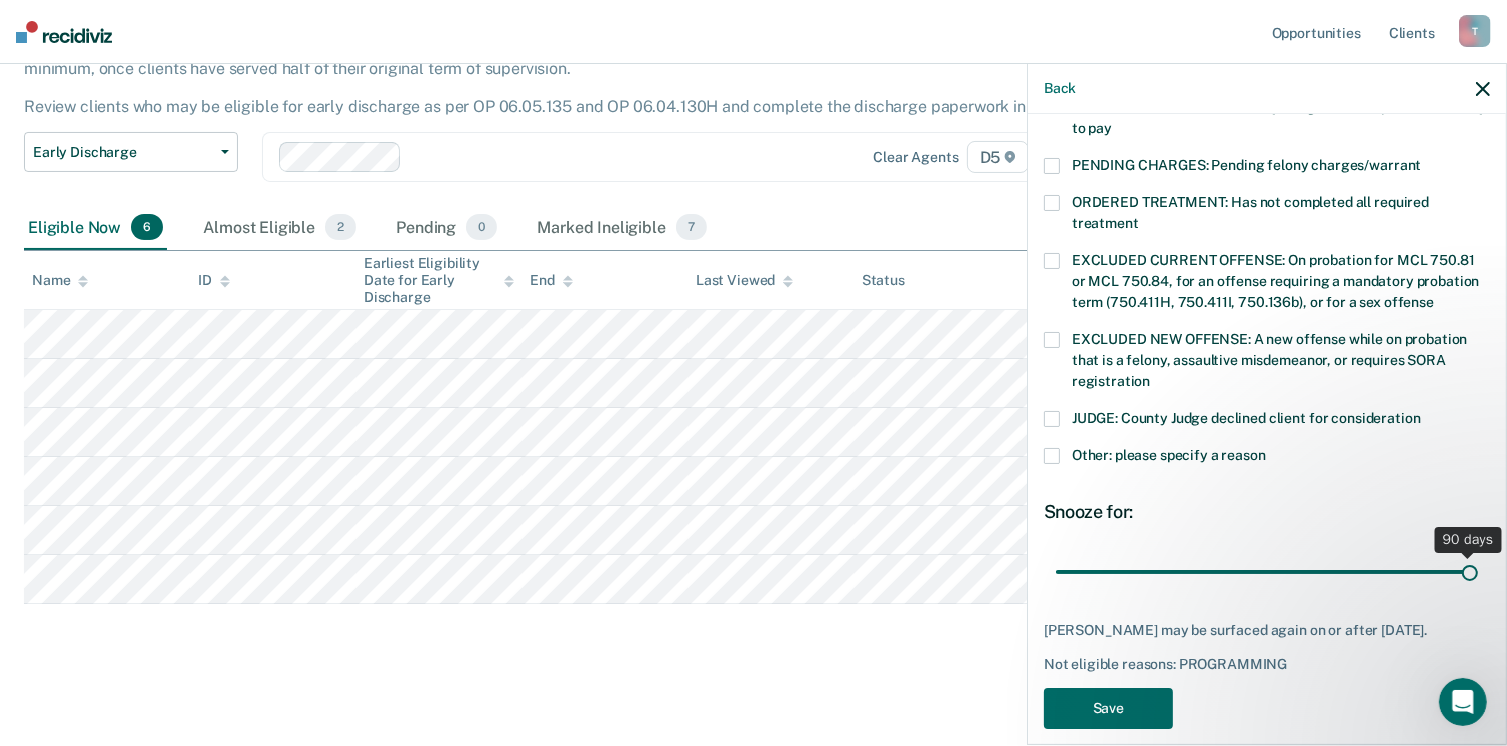 drag, startPoint x: 1181, startPoint y: 550, endPoint x: 1461, endPoint y: 605, distance: 285.35065 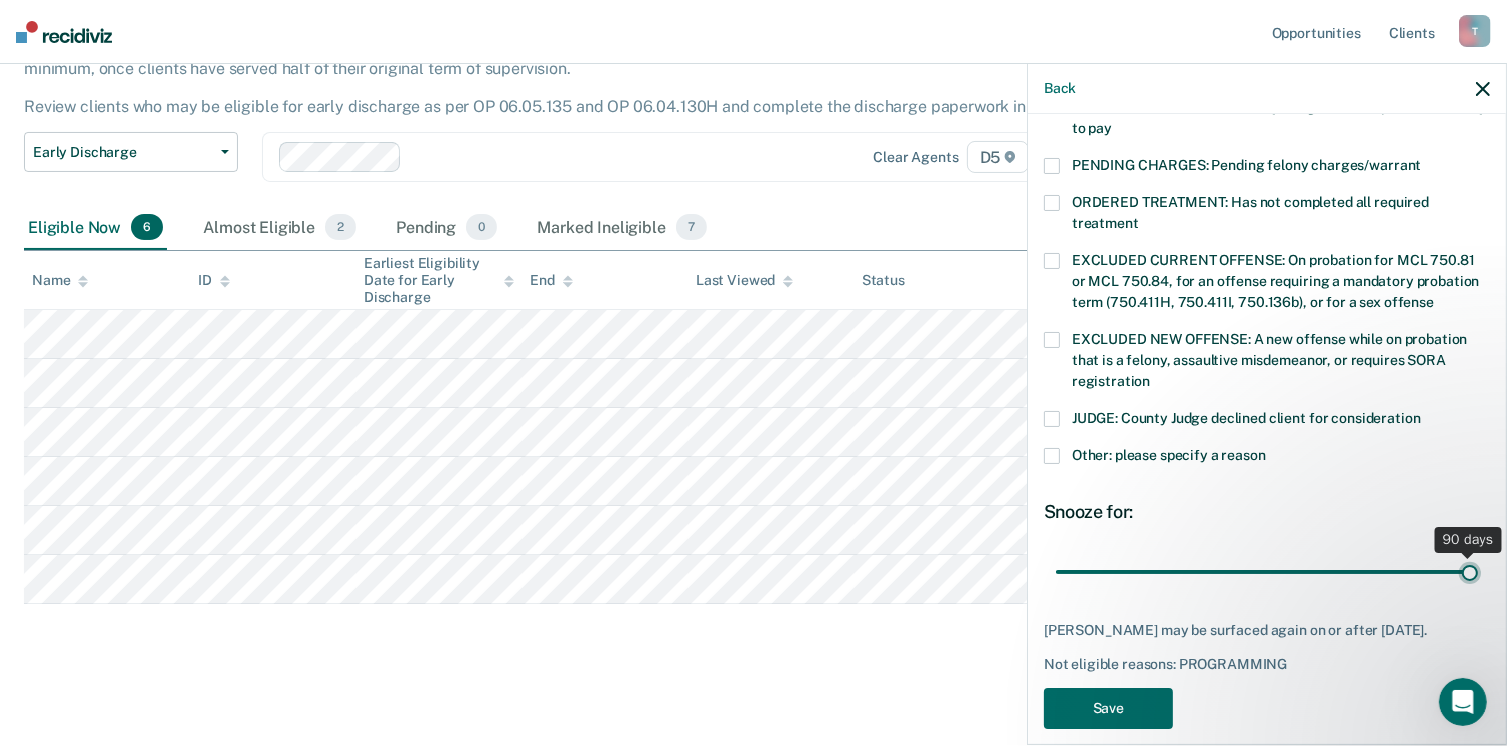 type on "90" 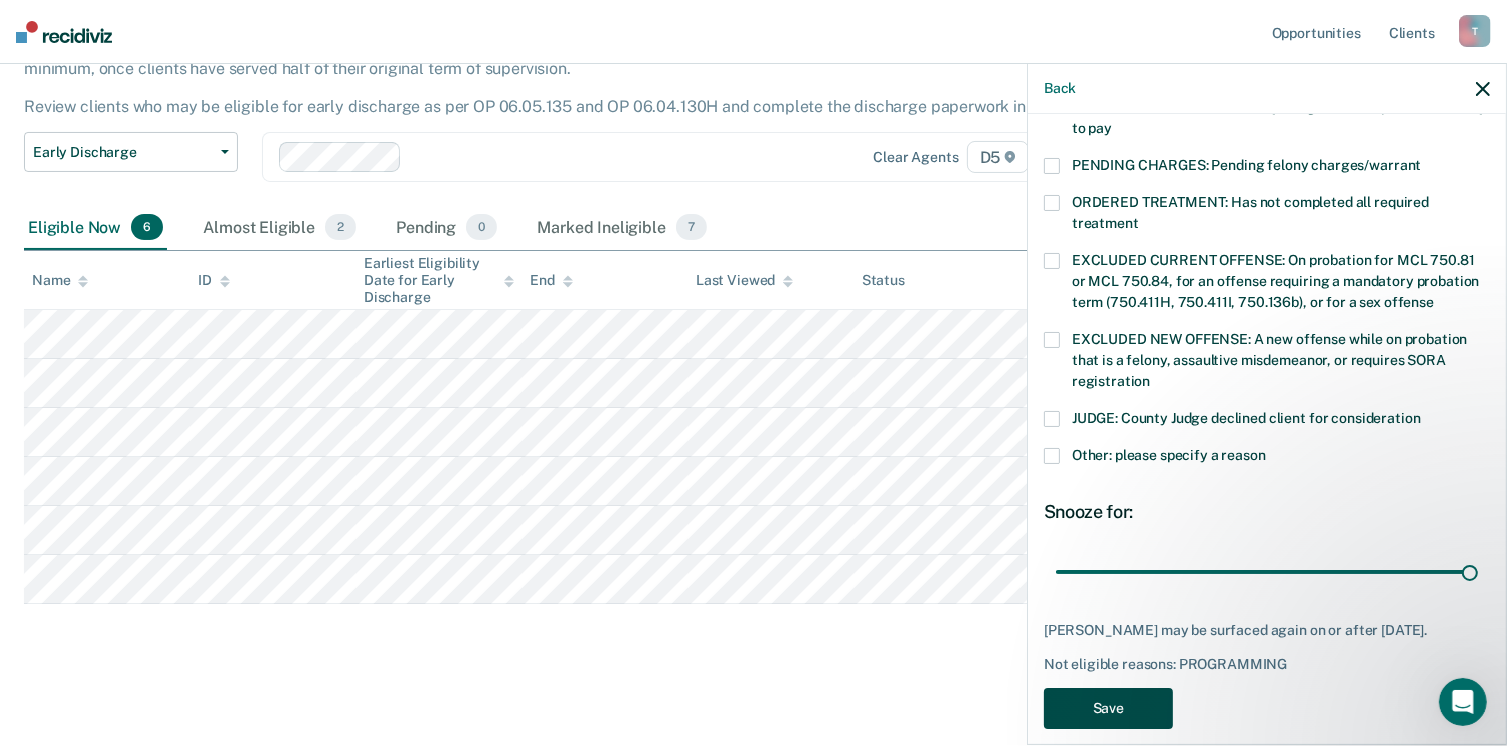 click on "Save" at bounding box center [1108, 708] 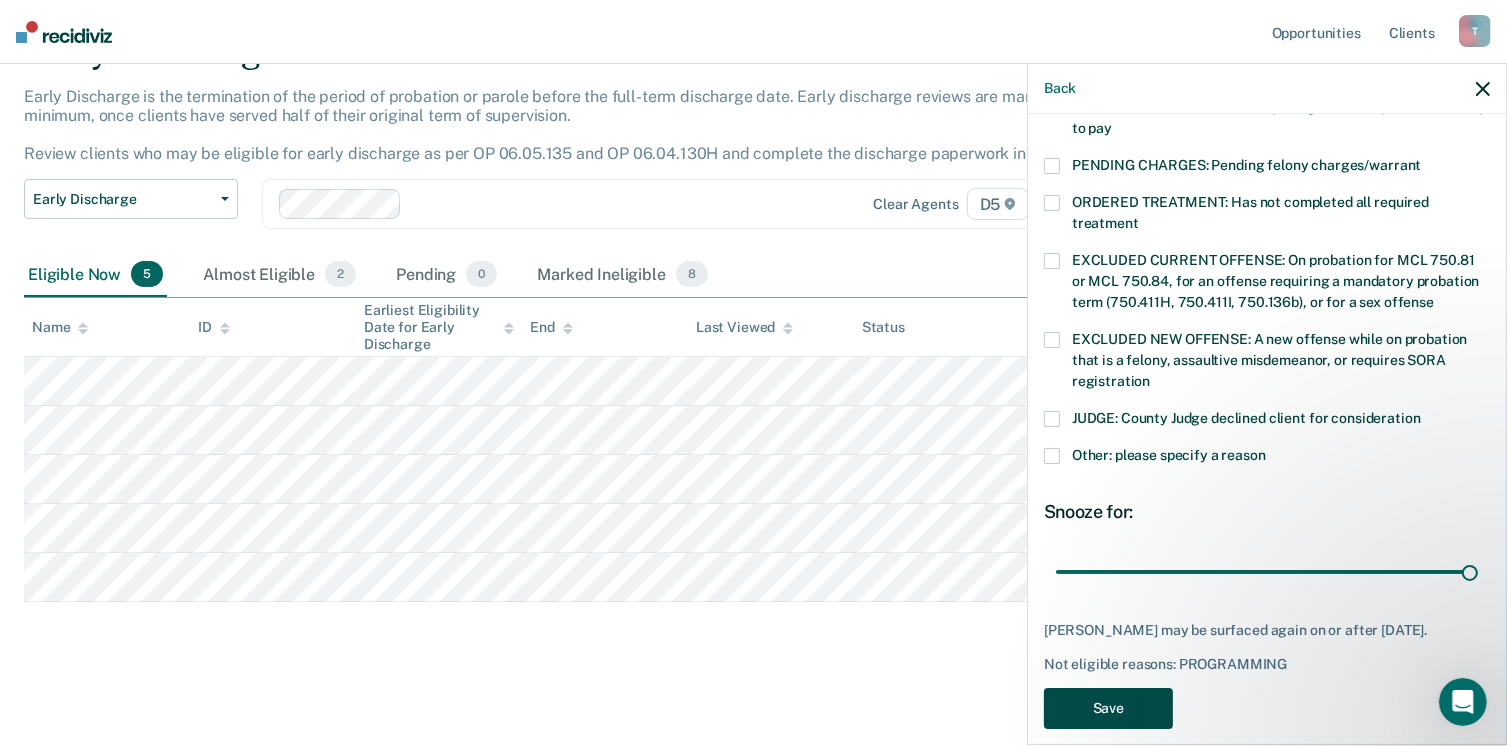 scroll, scrollTop: 105, scrollLeft: 0, axis: vertical 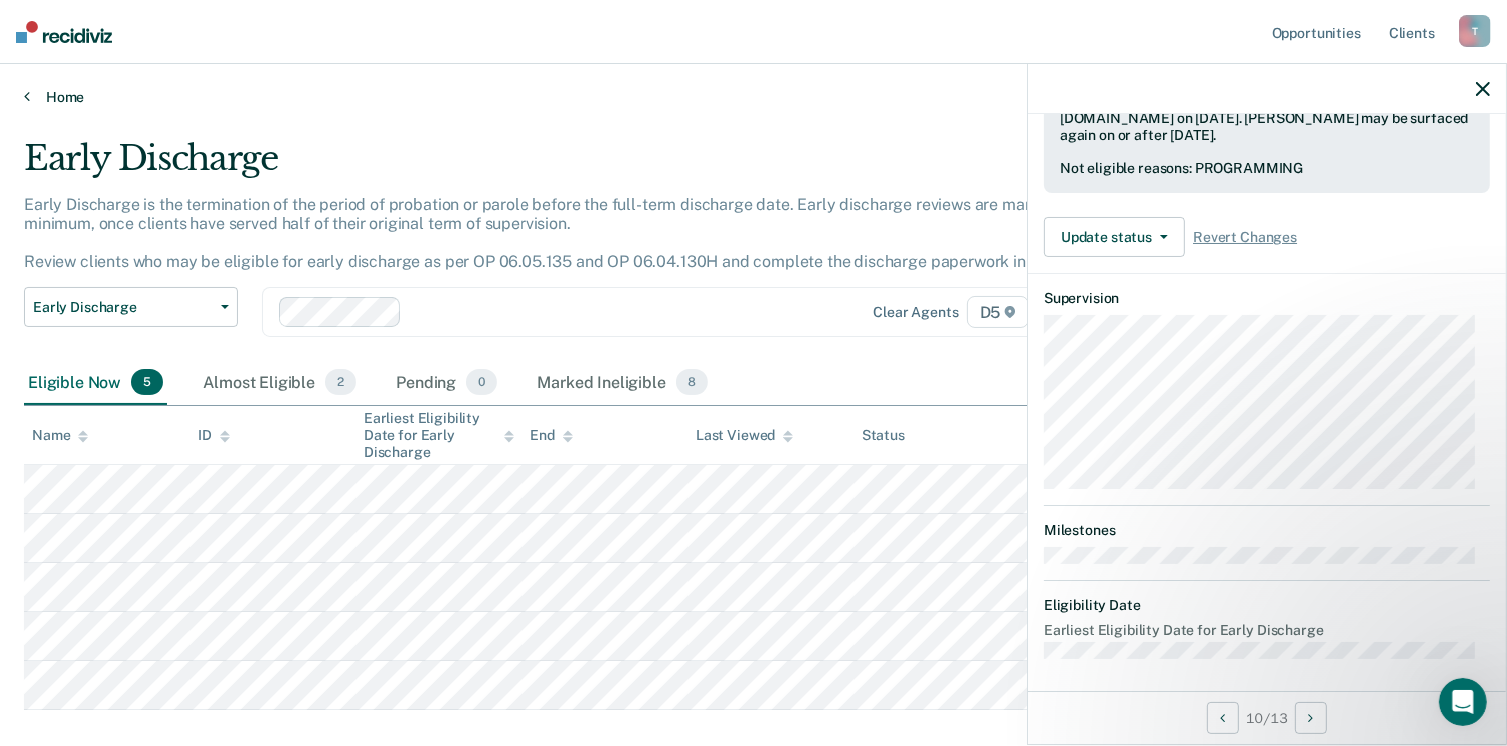 click on "Home" at bounding box center (753, 97) 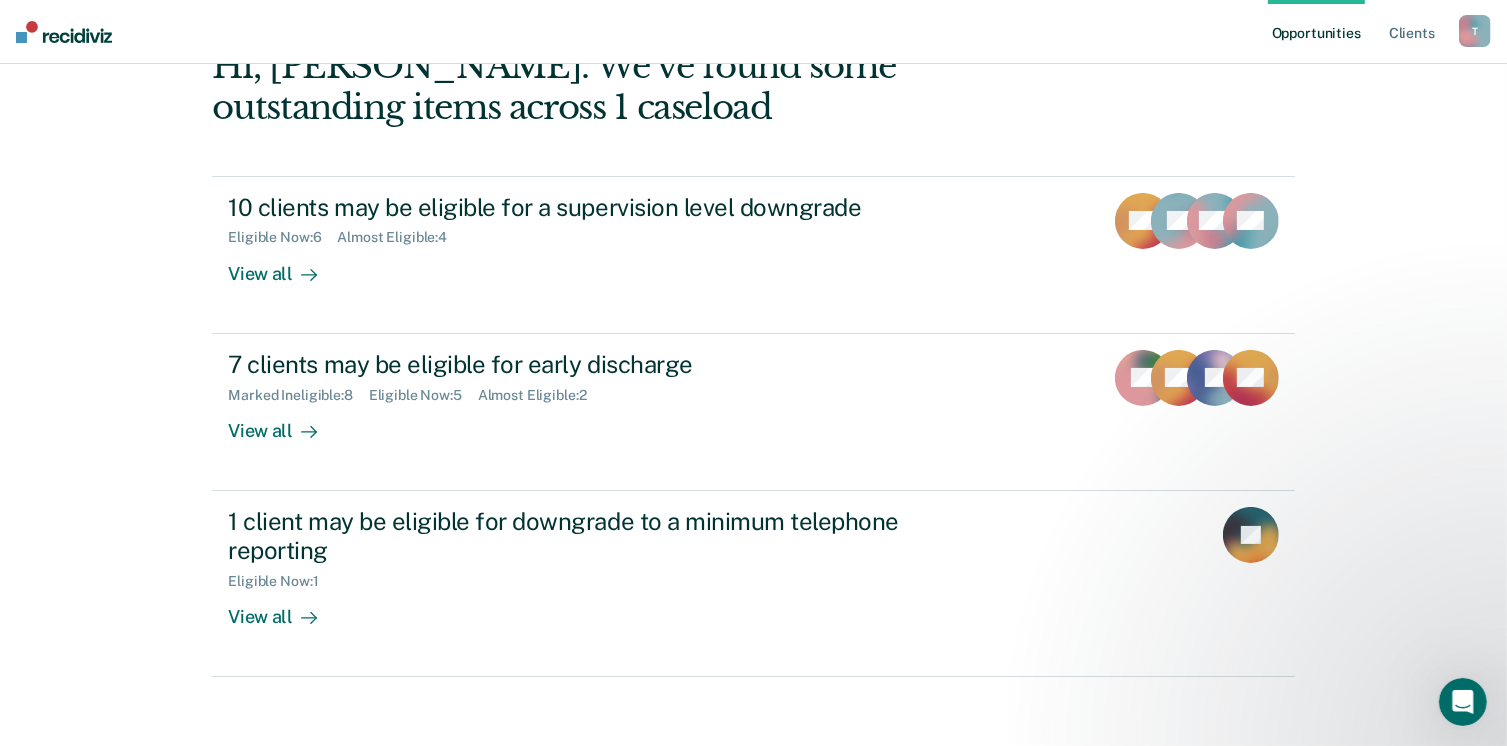 scroll, scrollTop: 133, scrollLeft: 0, axis: vertical 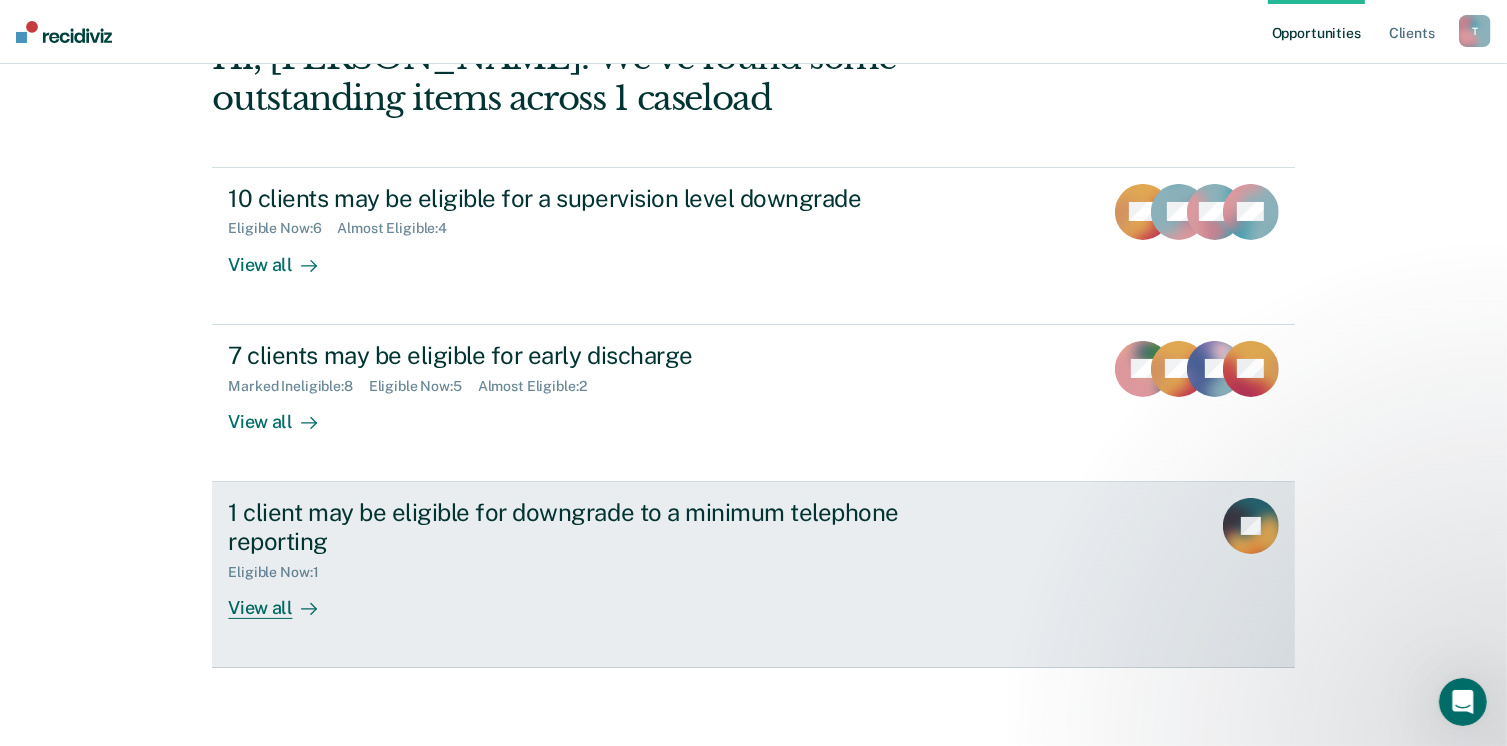 click on "1 client may be eligible for downgrade to a minimum telephone reporting Eligible Now :  1 View all   JR" at bounding box center (753, 575) 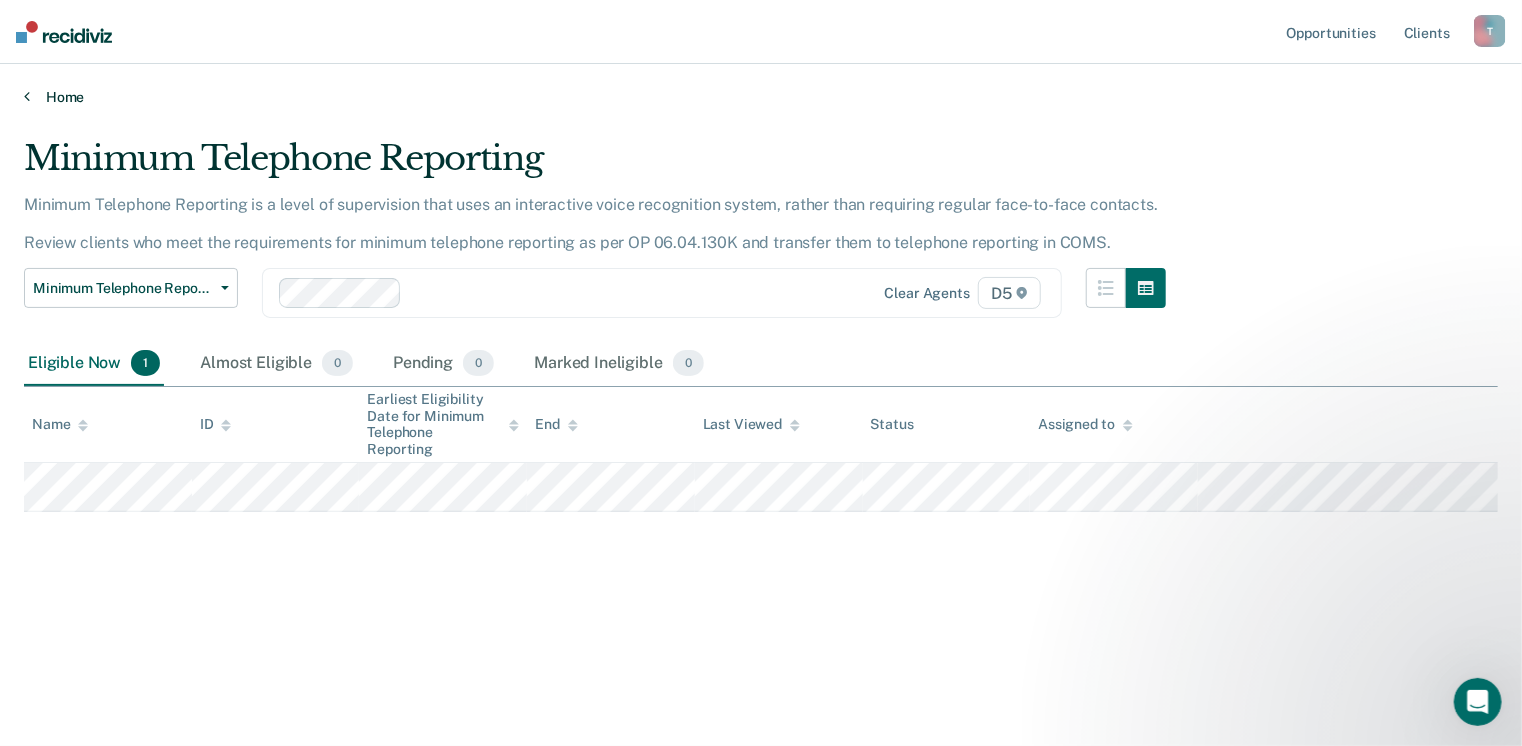 click on "Home" at bounding box center (761, 97) 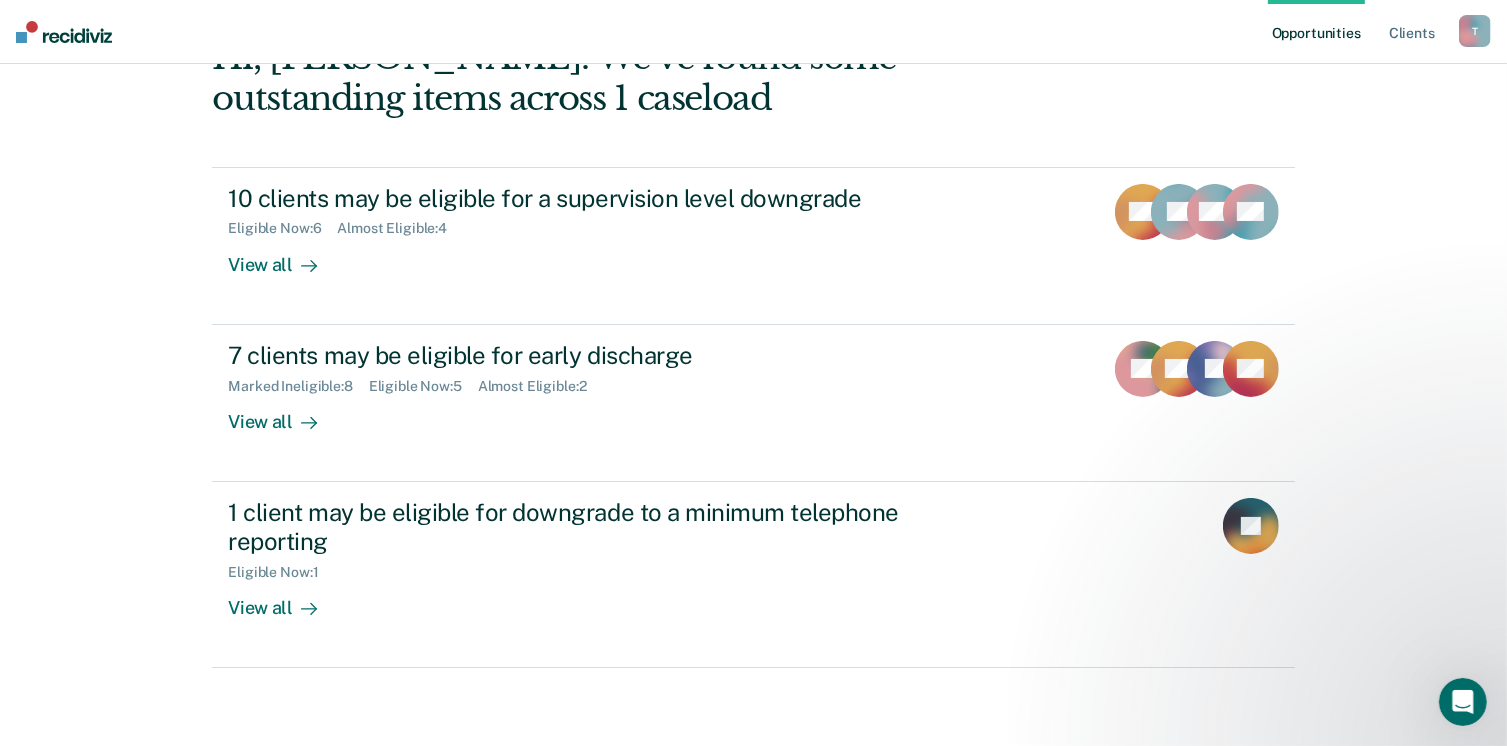 scroll, scrollTop: 33, scrollLeft: 0, axis: vertical 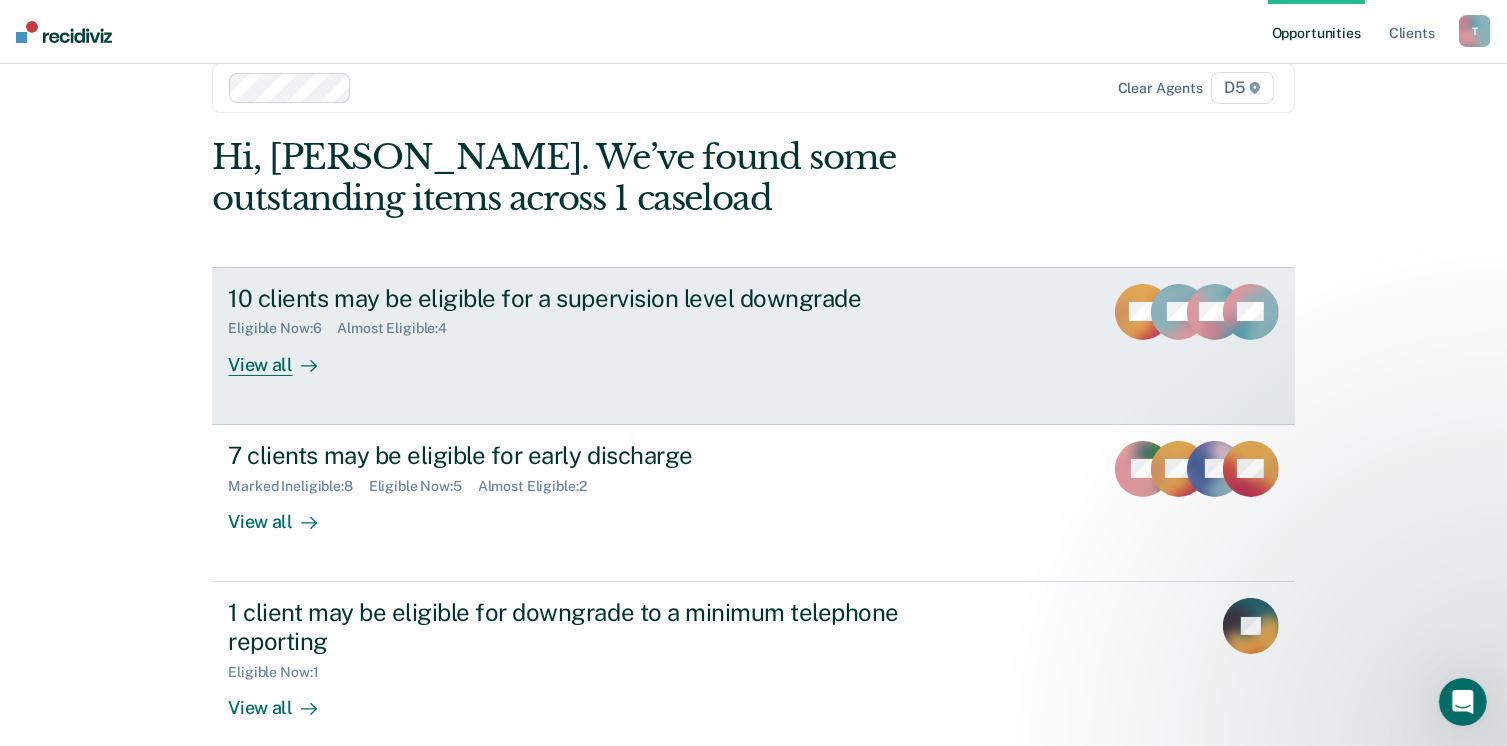 click on "10 clients may be eligible for a supervision level downgrade" at bounding box center [579, 298] 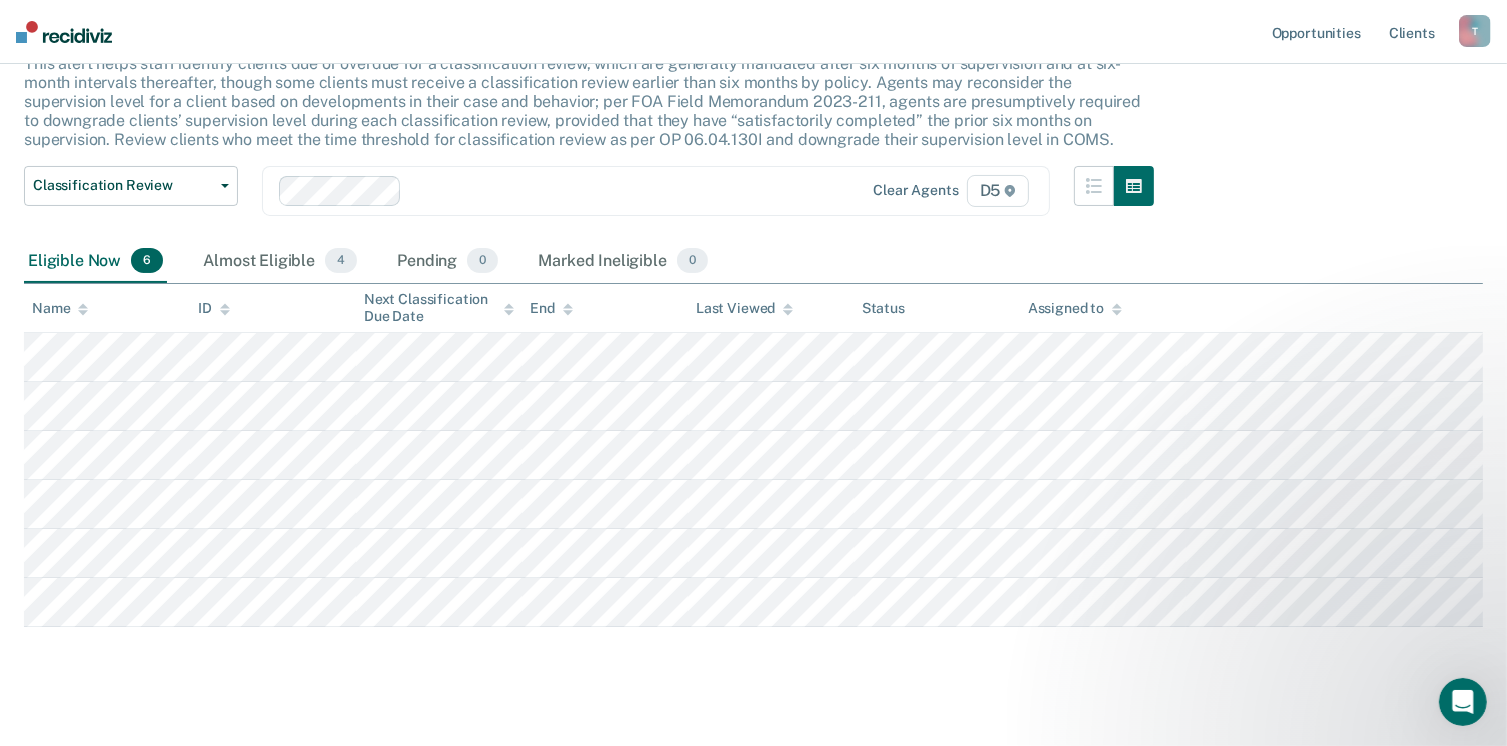 scroll, scrollTop: 164, scrollLeft: 0, axis: vertical 